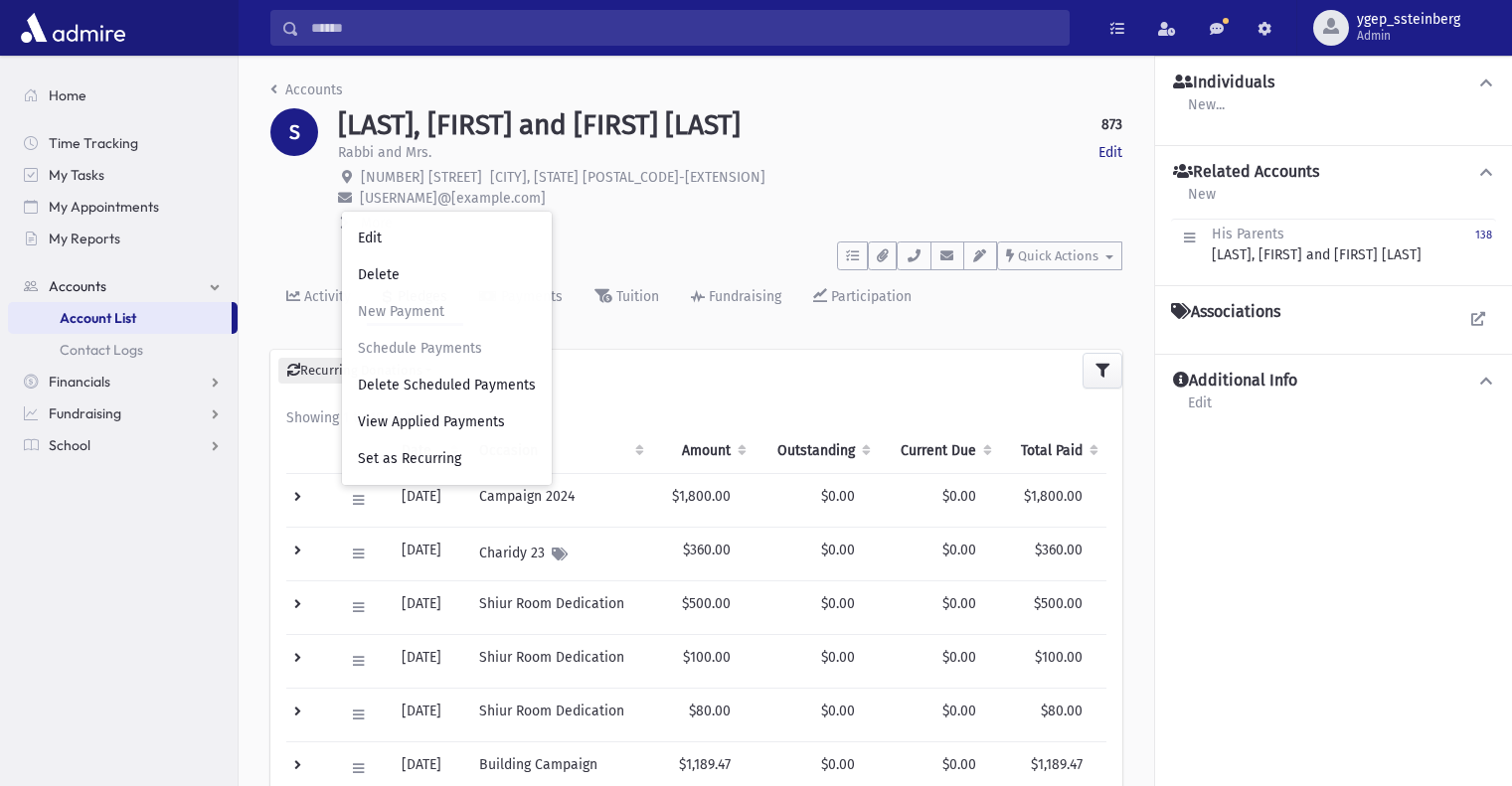 scroll, scrollTop: 0, scrollLeft: 0, axis: both 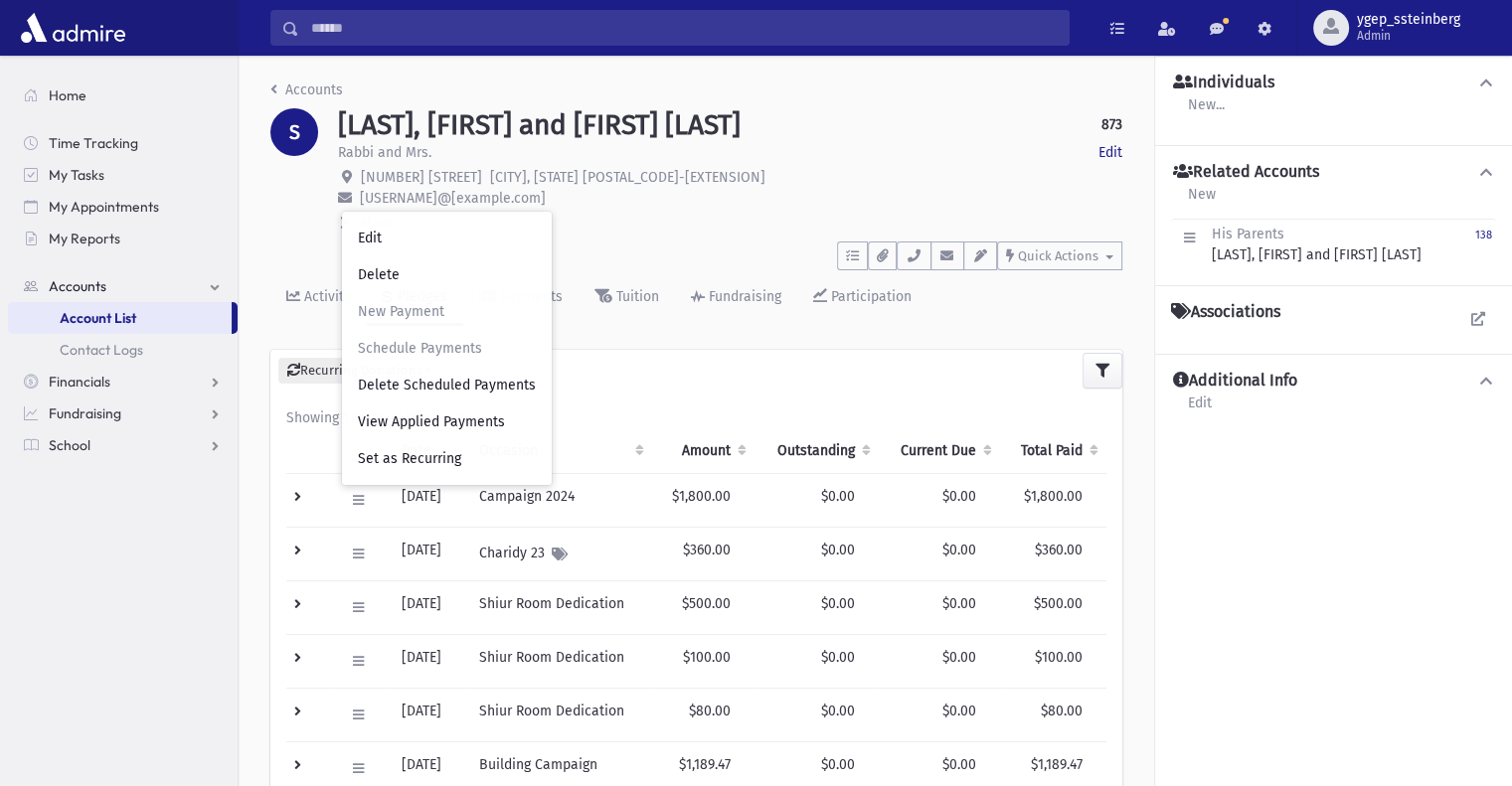 click on "Rabbi and Mrs.
Edit" at bounding box center [730, 154] 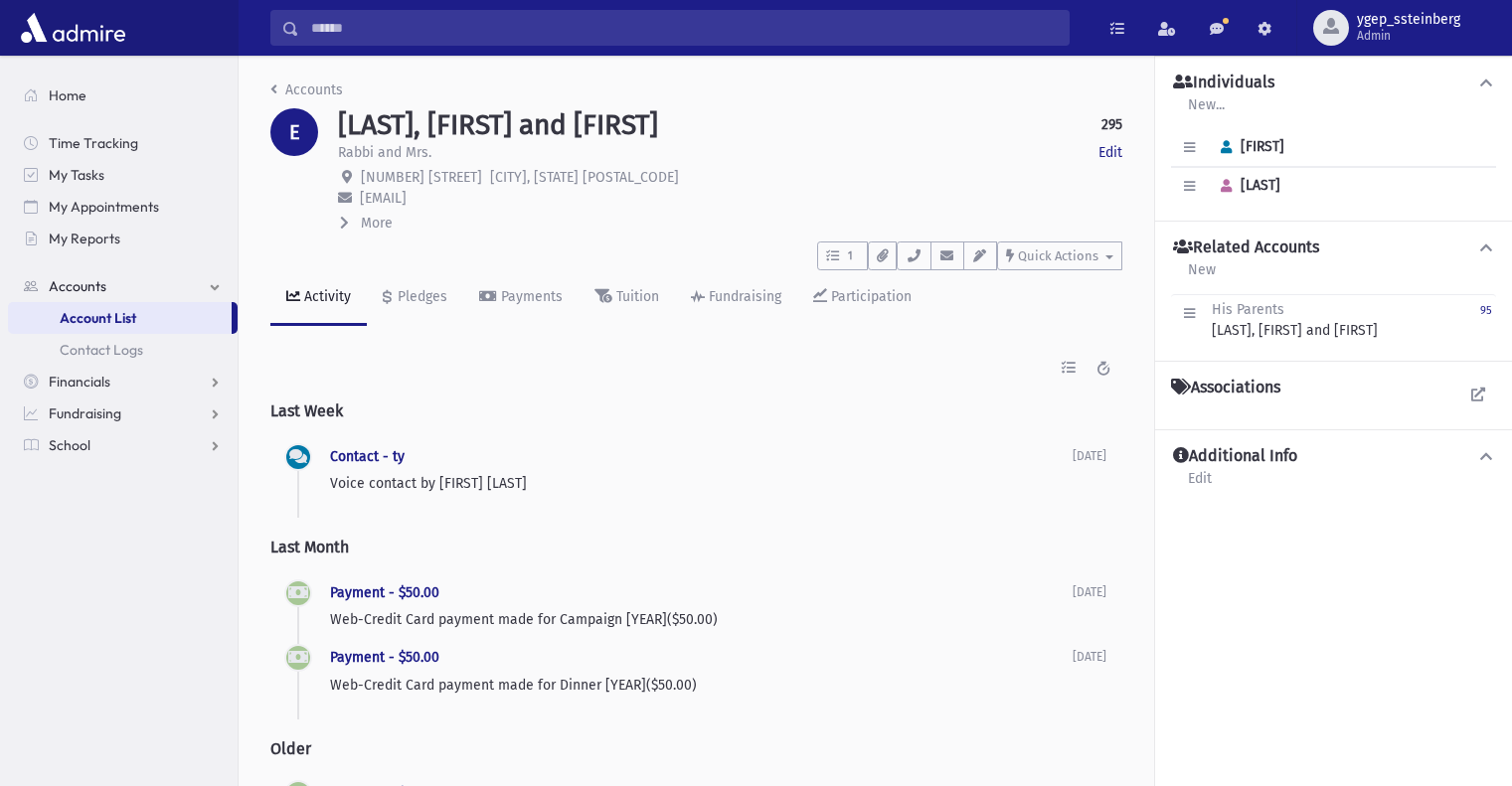 scroll, scrollTop: 0, scrollLeft: 0, axis: both 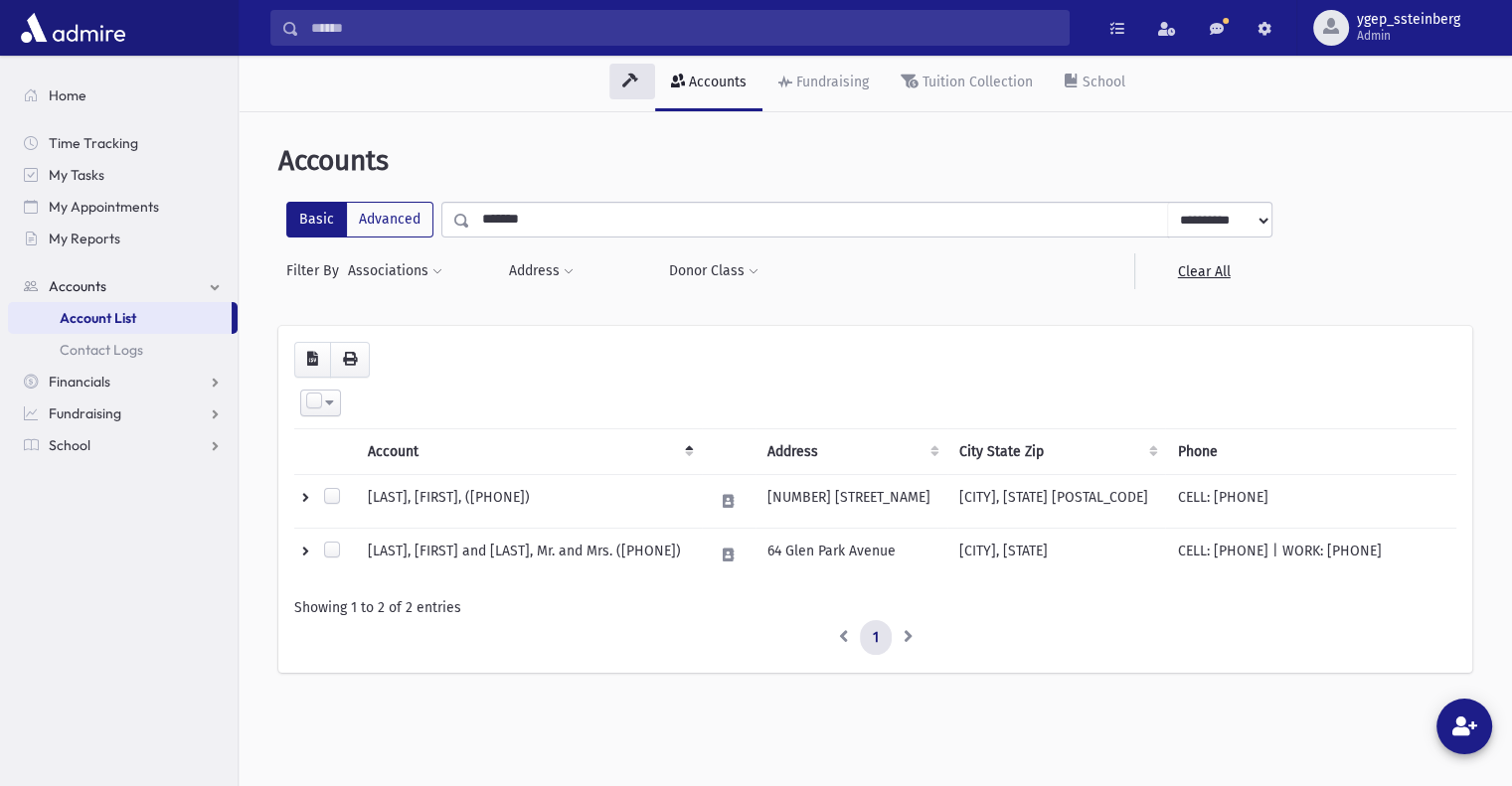 click at bounding box center (684, 28) 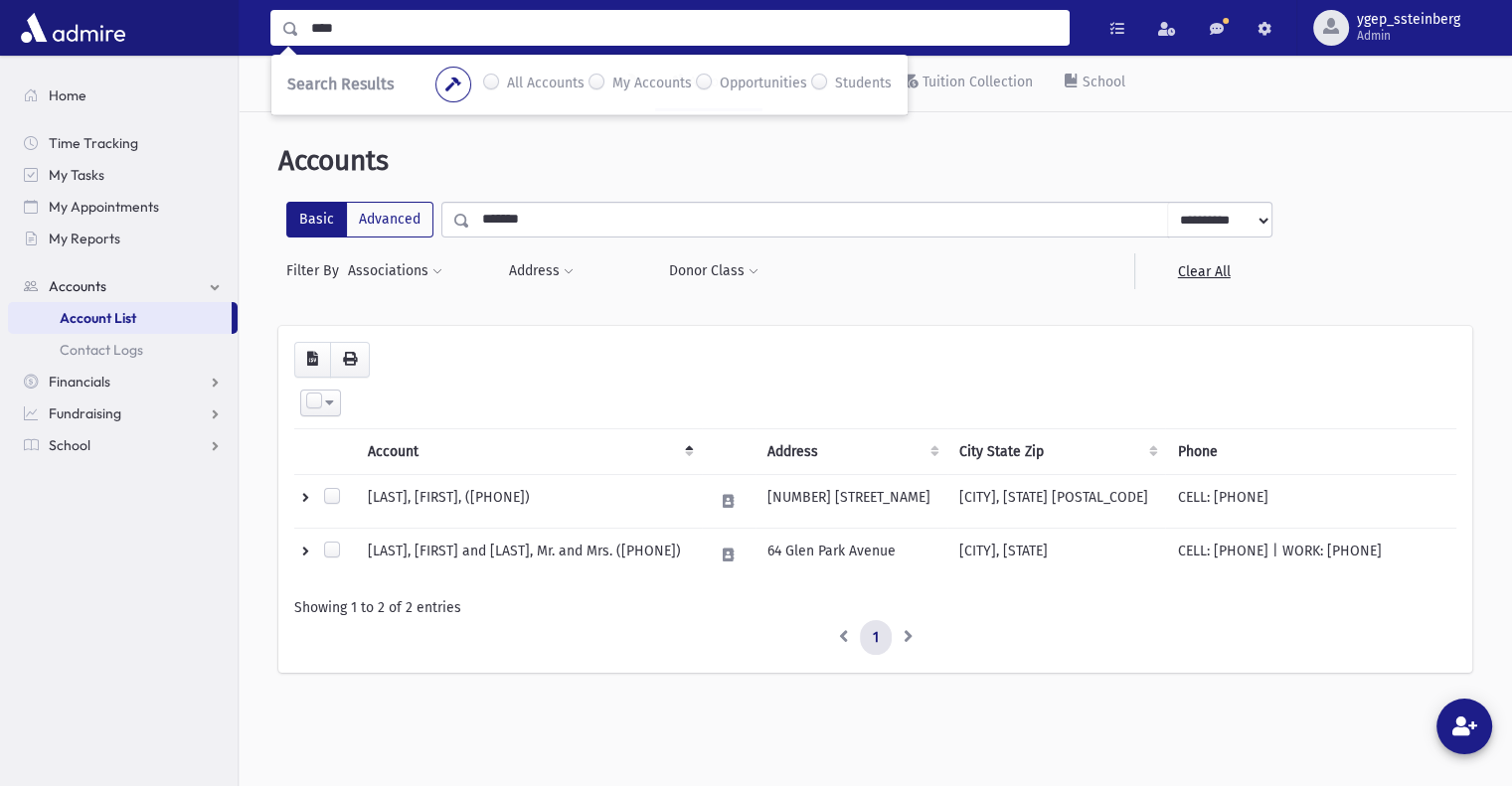 type on "****" 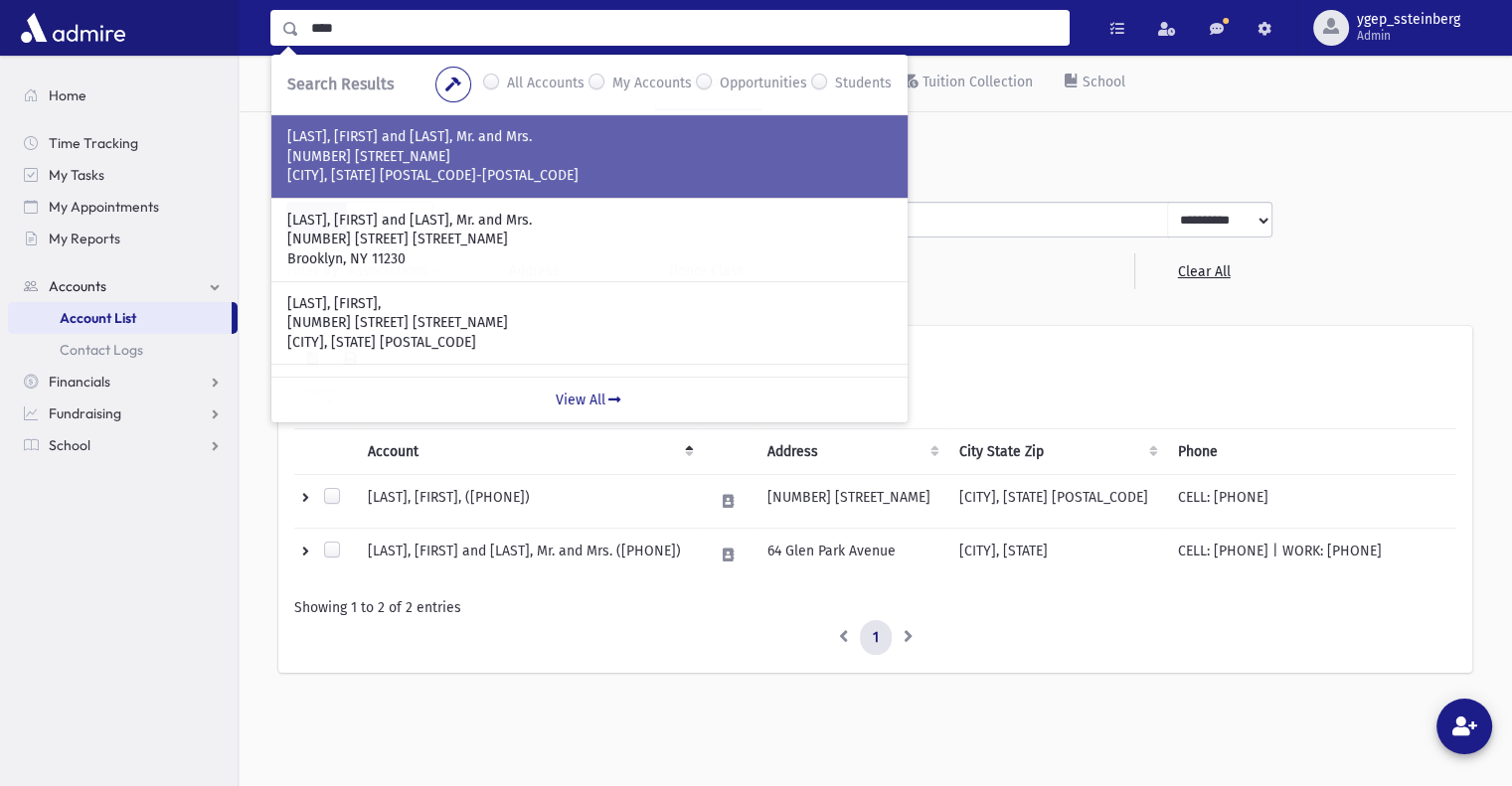 click on "1462 E 26th St" at bounding box center (589, 157) 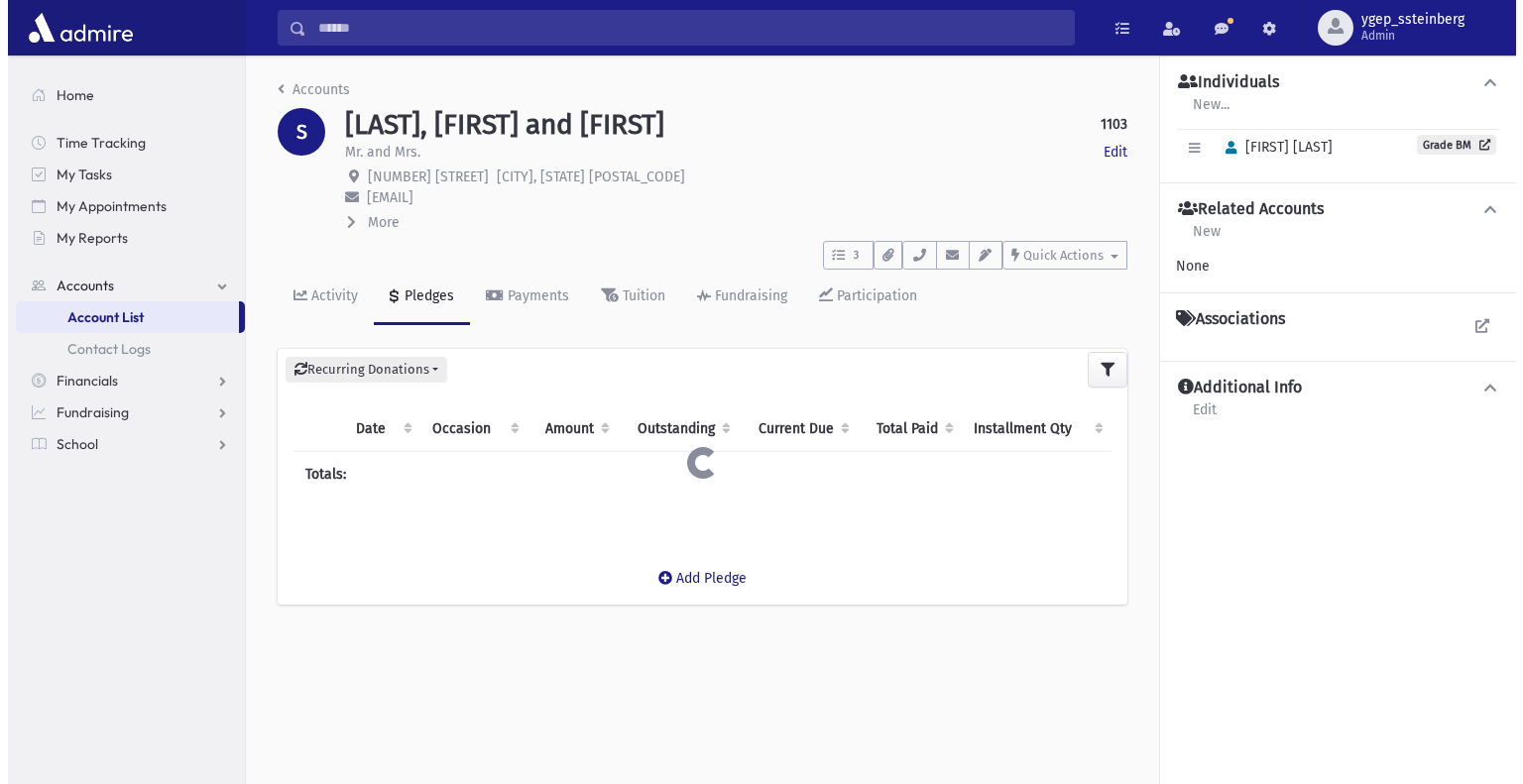 scroll, scrollTop: 0, scrollLeft: 0, axis: both 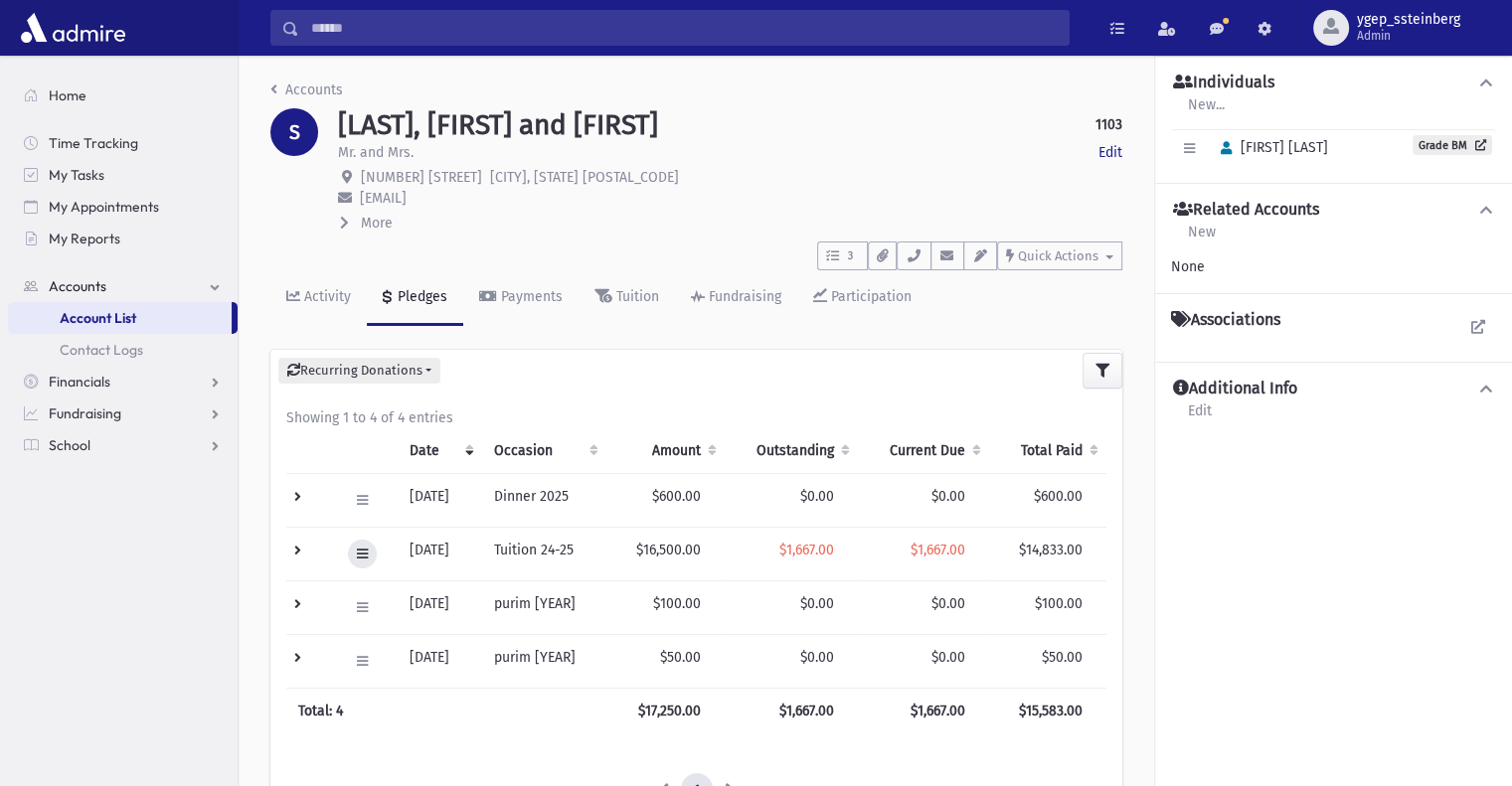click at bounding box center (362, 553) 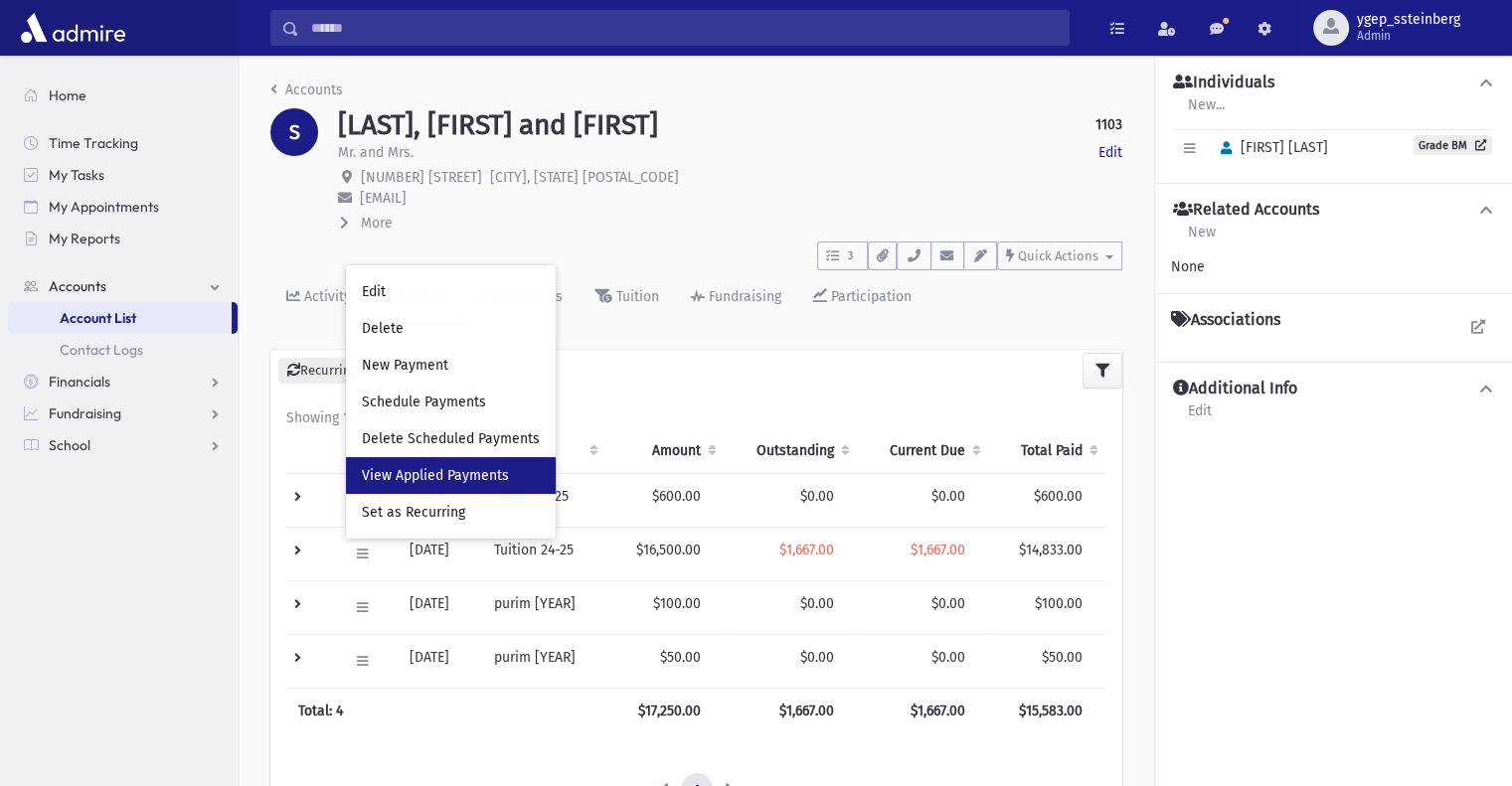 click on "View Applied Payments" at bounding box center [450, 475] 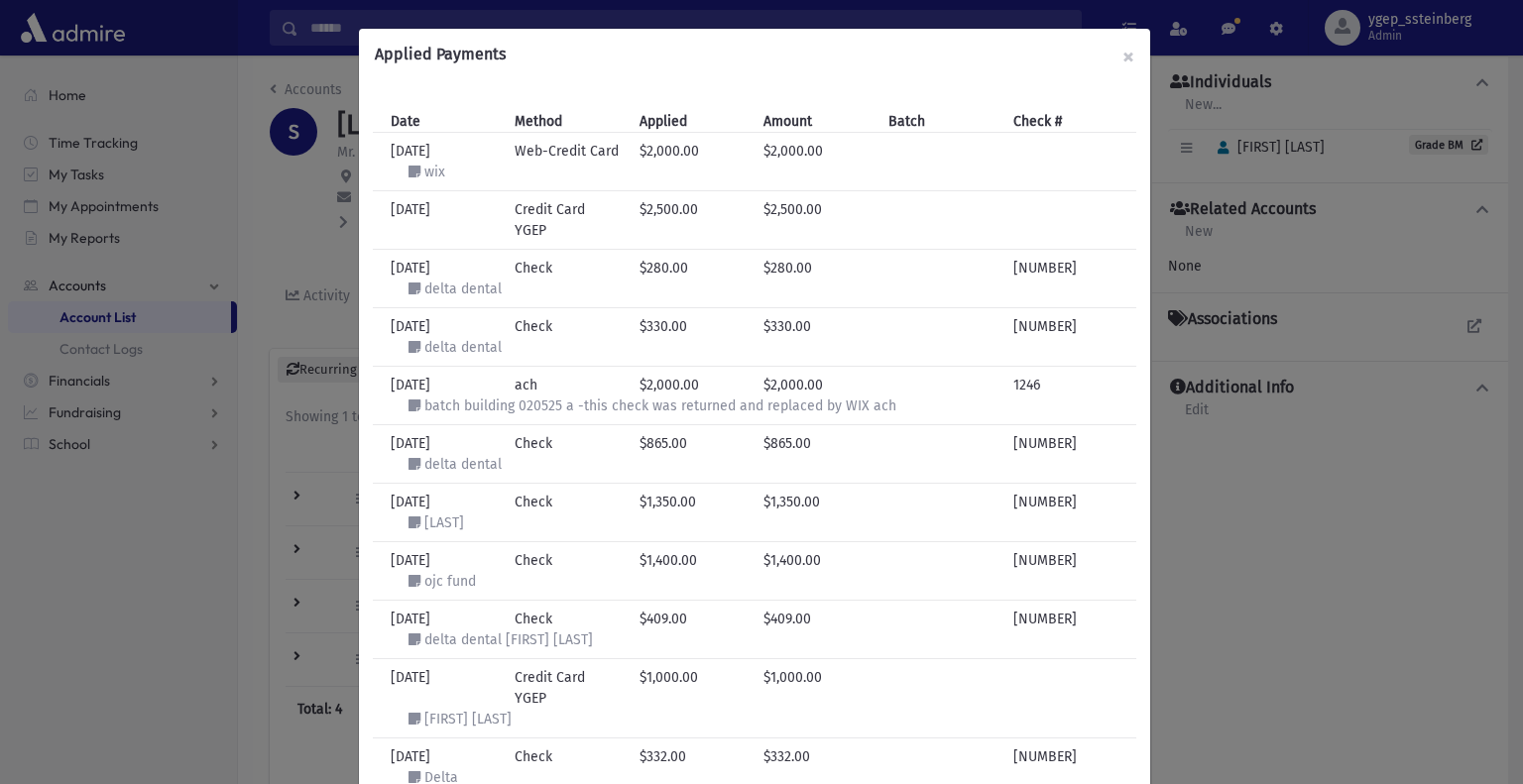 scroll, scrollTop: 0, scrollLeft: 0, axis: both 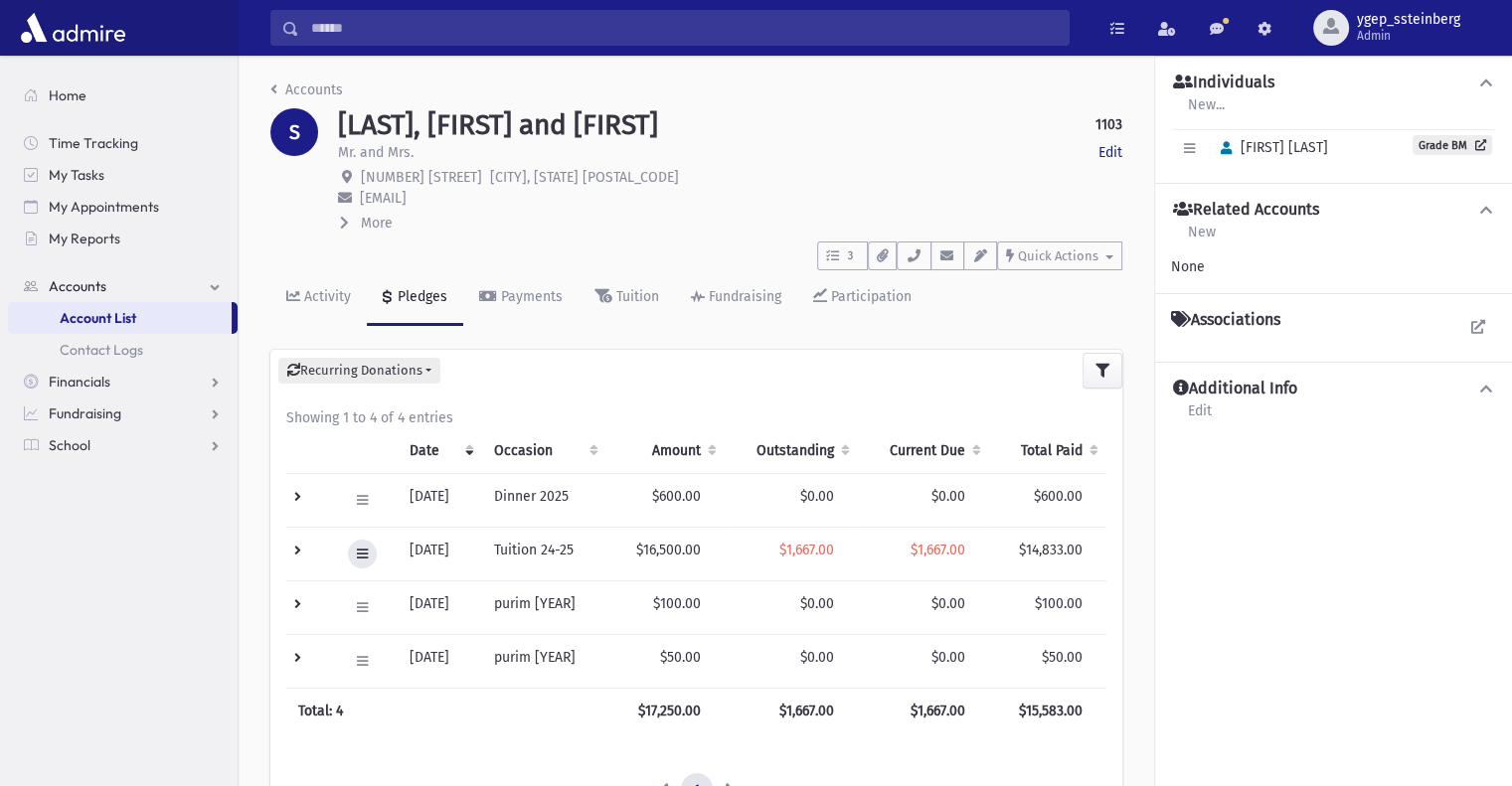 click at bounding box center (362, 553) 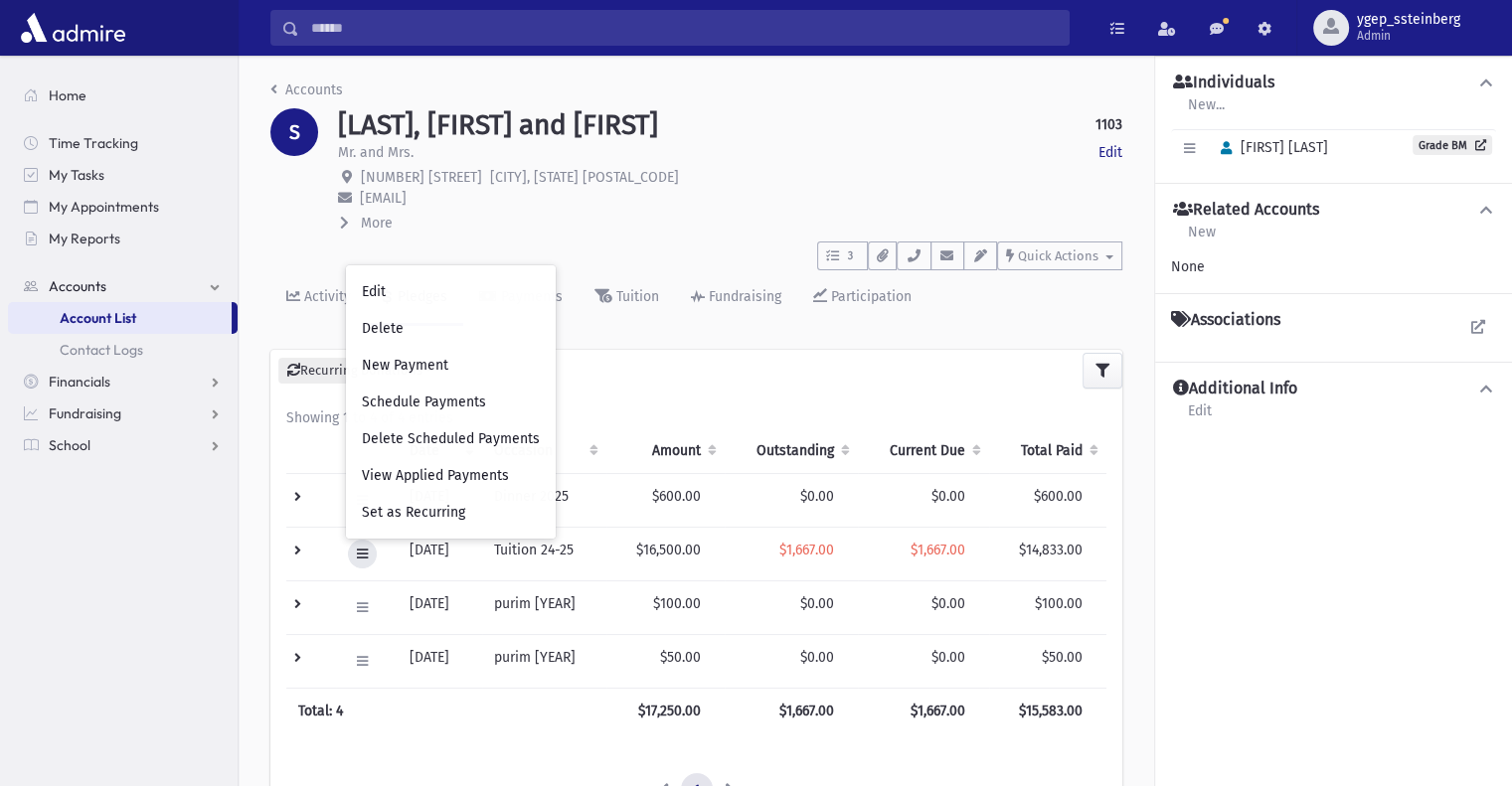 click at bounding box center (362, 553) 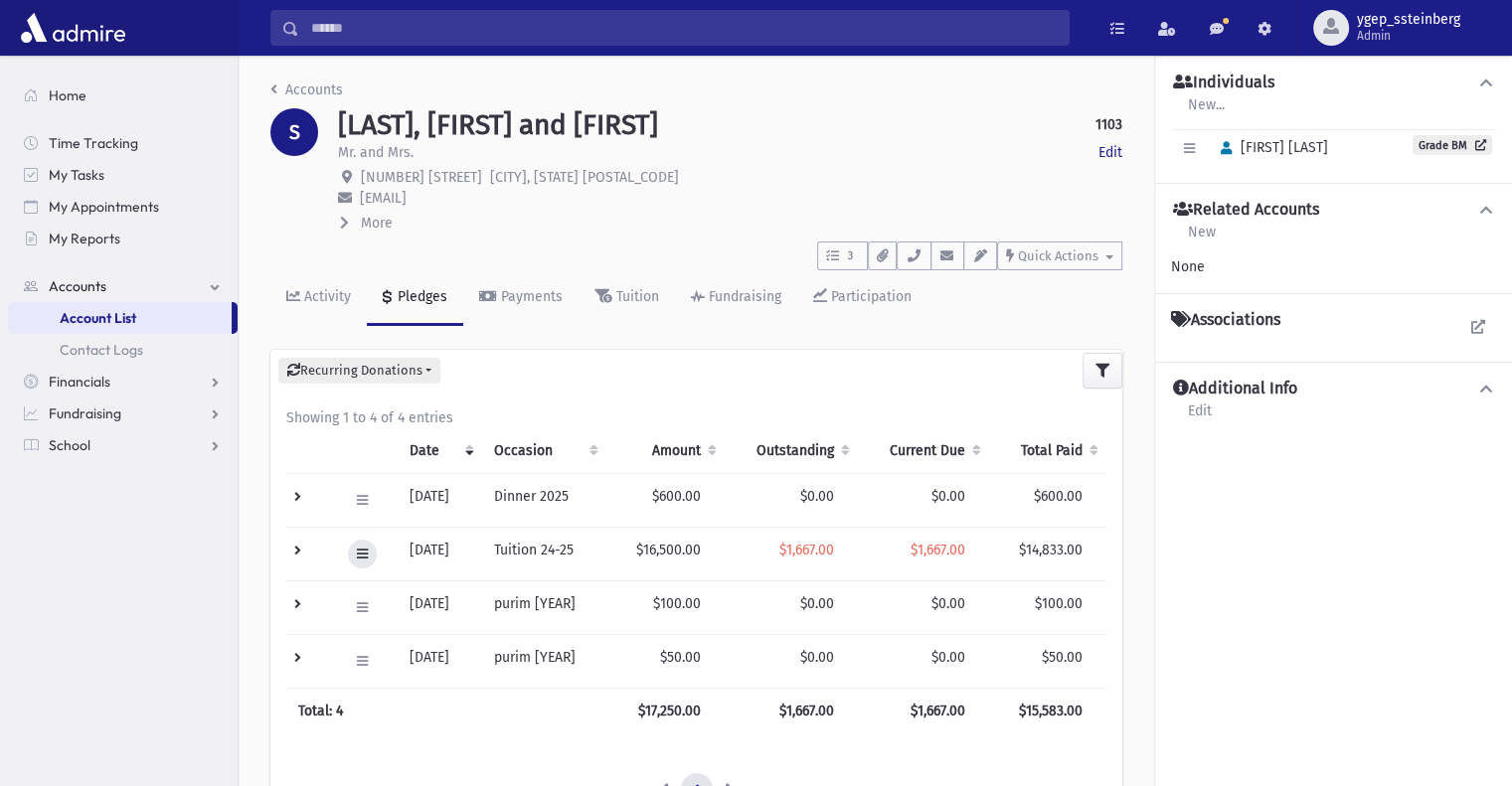 click at bounding box center (362, 553) 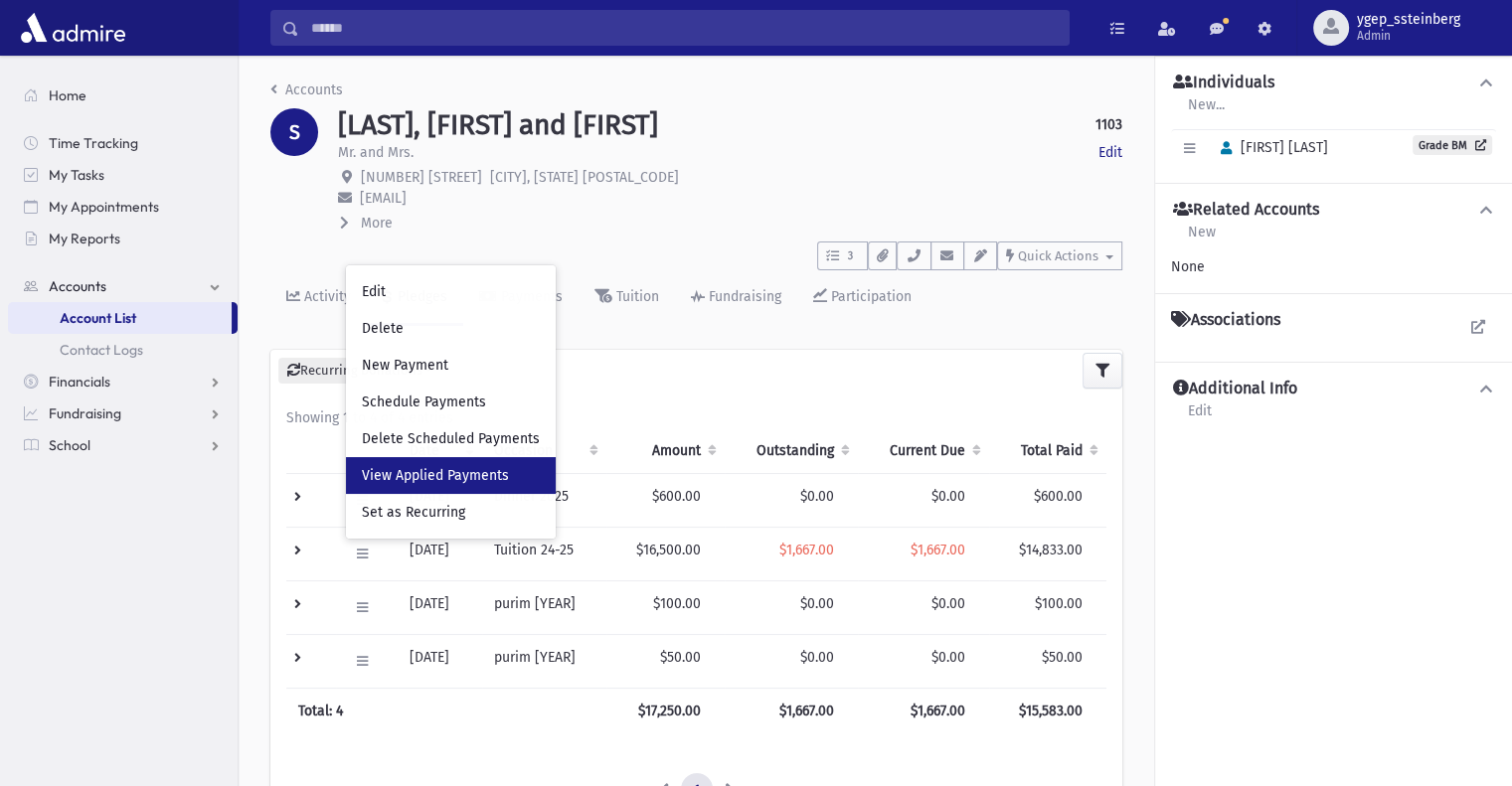 click on "View Applied Payments" at bounding box center [435, 475] 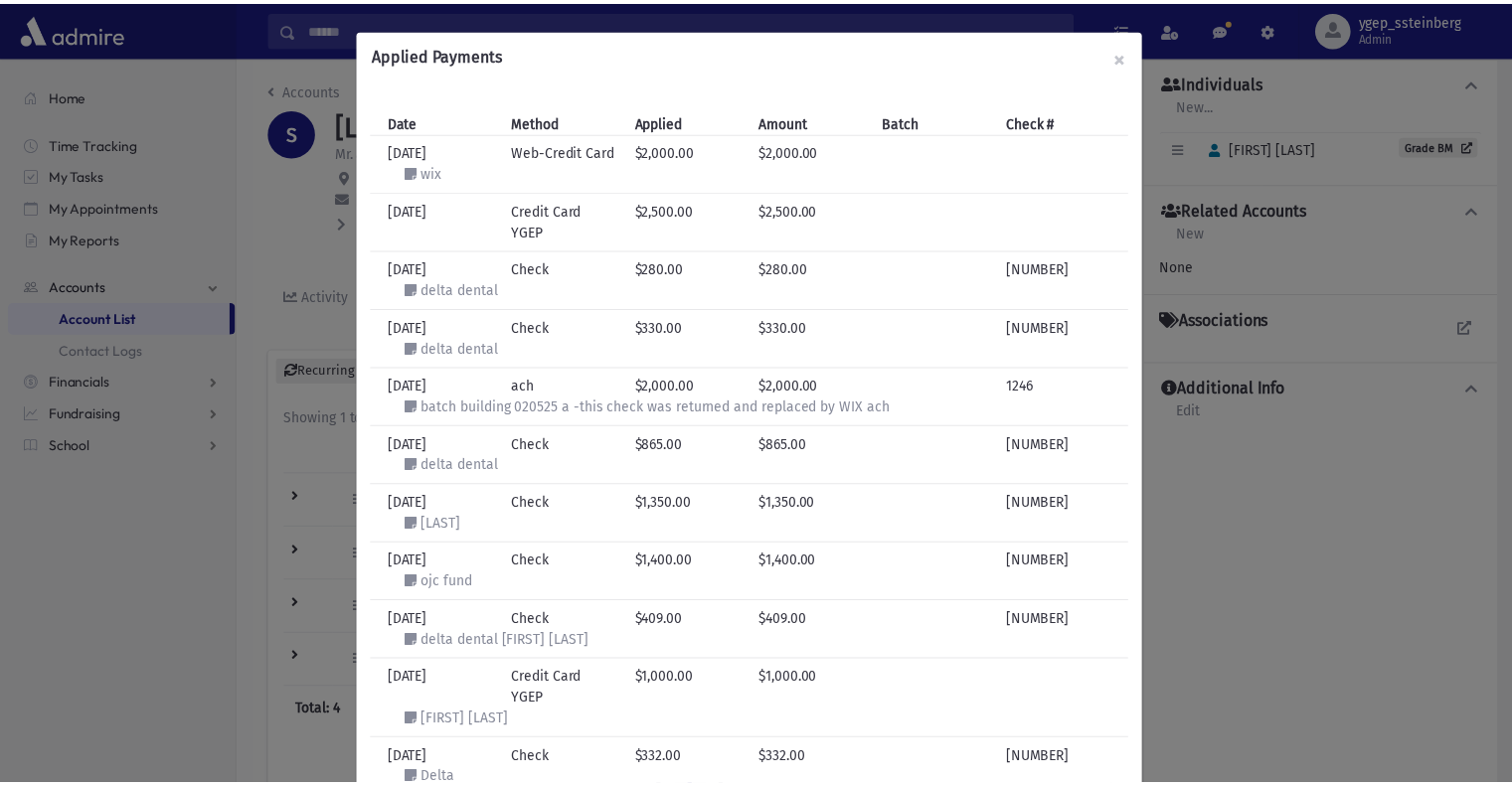 scroll, scrollTop: 262, scrollLeft: 0, axis: vertical 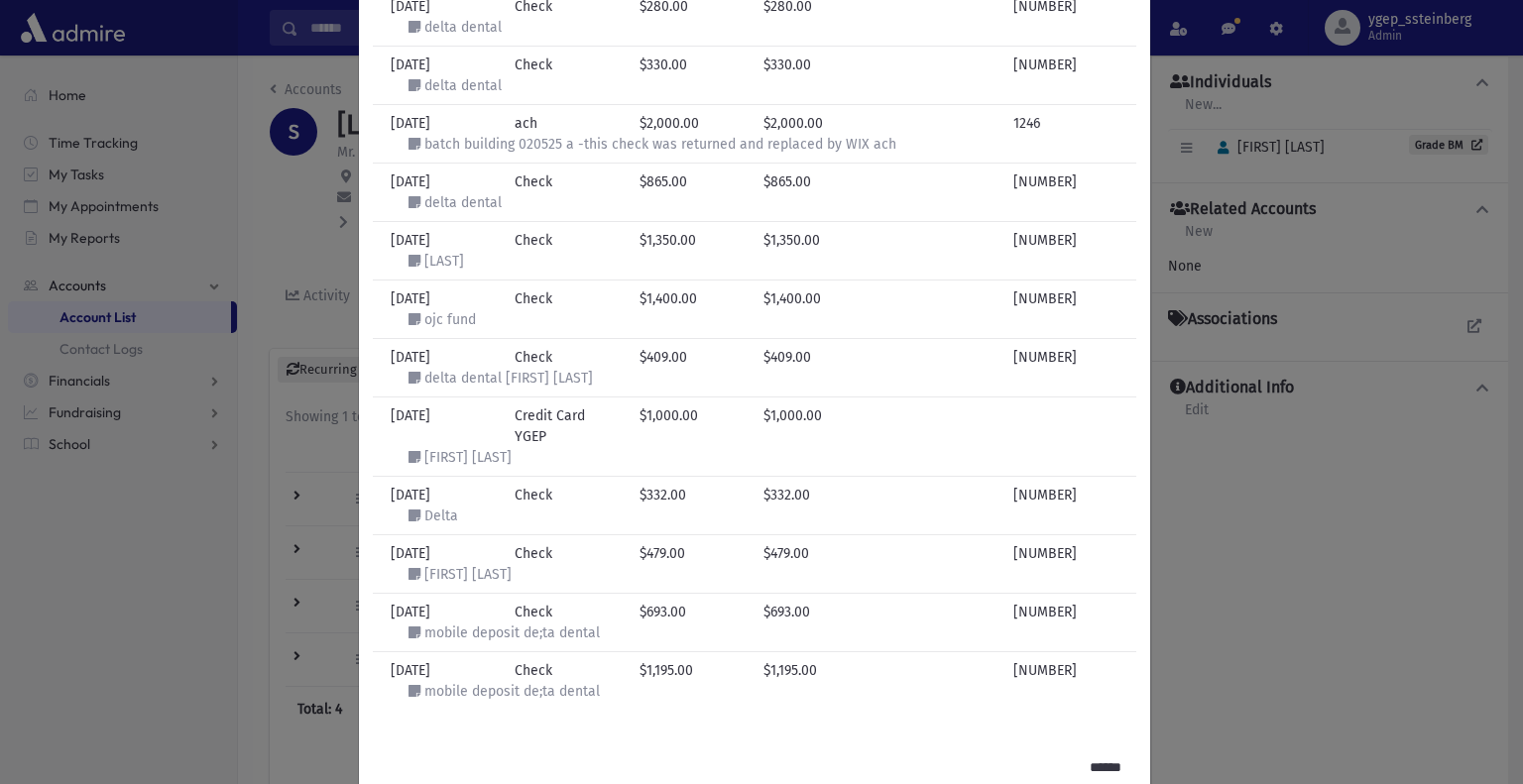 click on "Applied Payments
×
Date
Method
Applied
Amount
Batch
Check #
Date
8/26/2024
Method
Web-Credit Card
Applied
$2,000.00
Amount
$2,000.00" at bounding box center [762, 392] 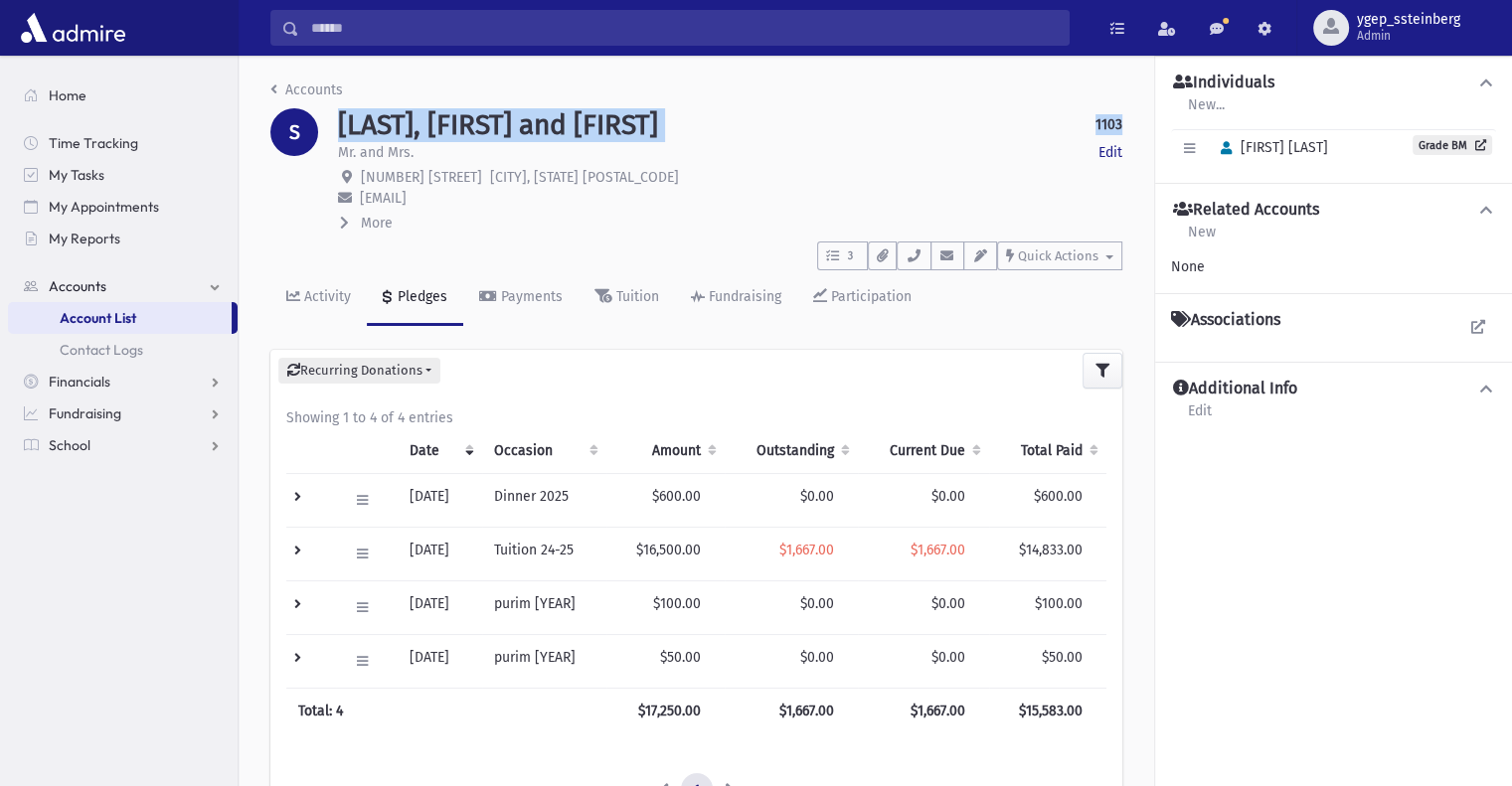 drag, startPoint x: 341, startPoint y: 123, endPoint x: 1126, endPoint y: 124, distance: 785.0006 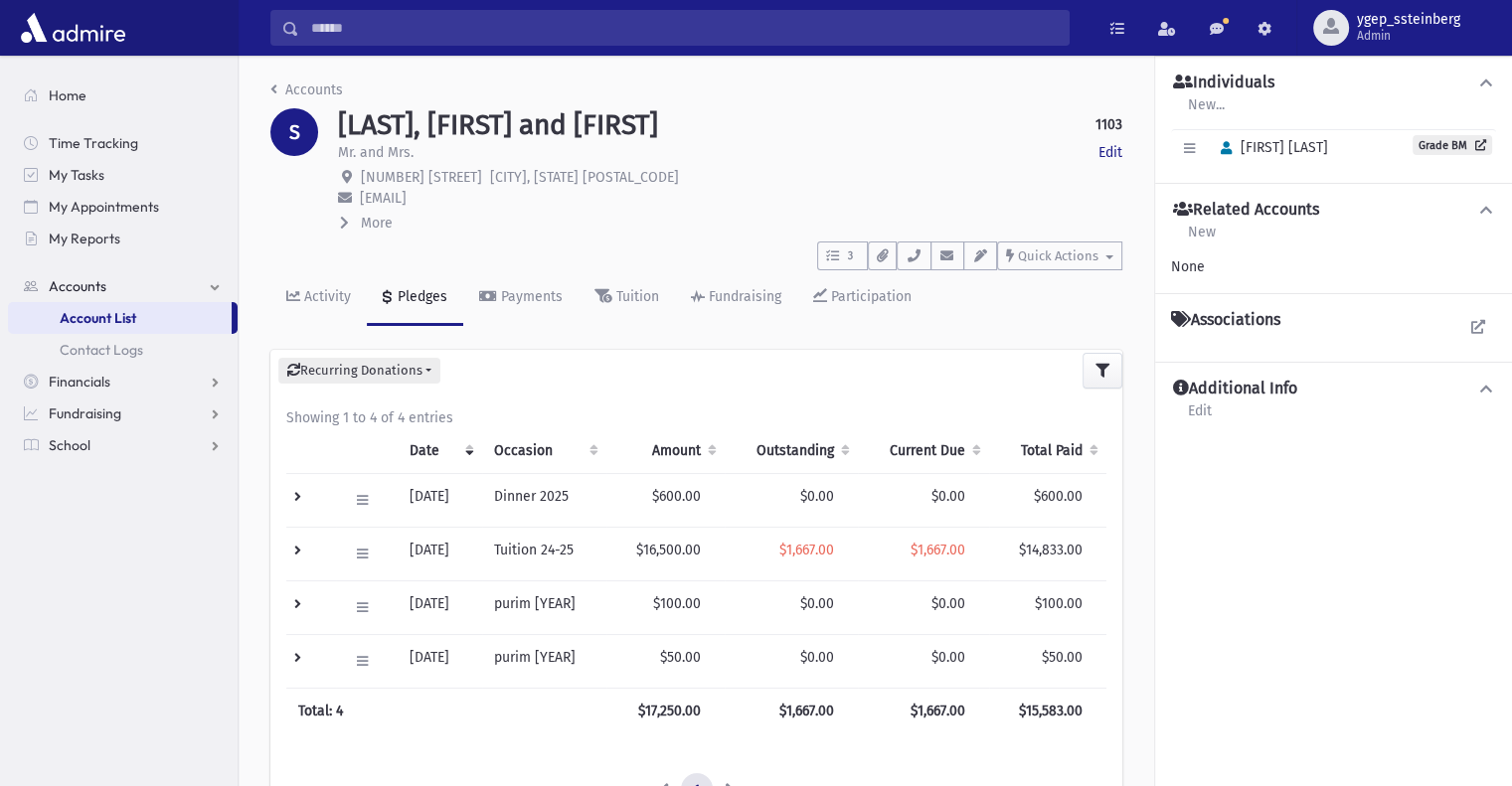 click on "Mr. and Mrs.
Edit" at bounding box center (730, 154) 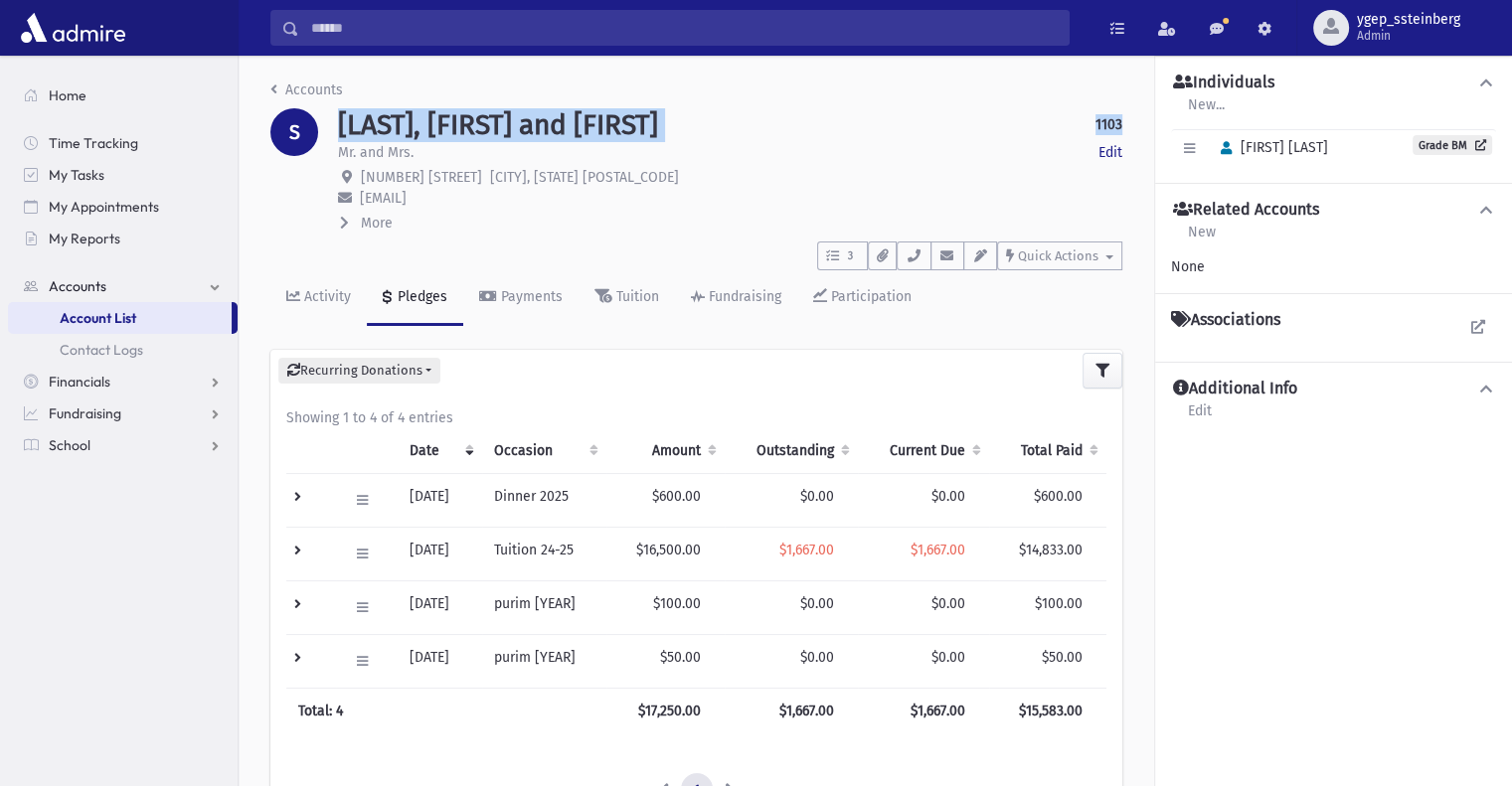drag, startPoint x: 1094, startPoint y: 122, endPoint x: 342, endPoint y: 121, distance: 752.0007 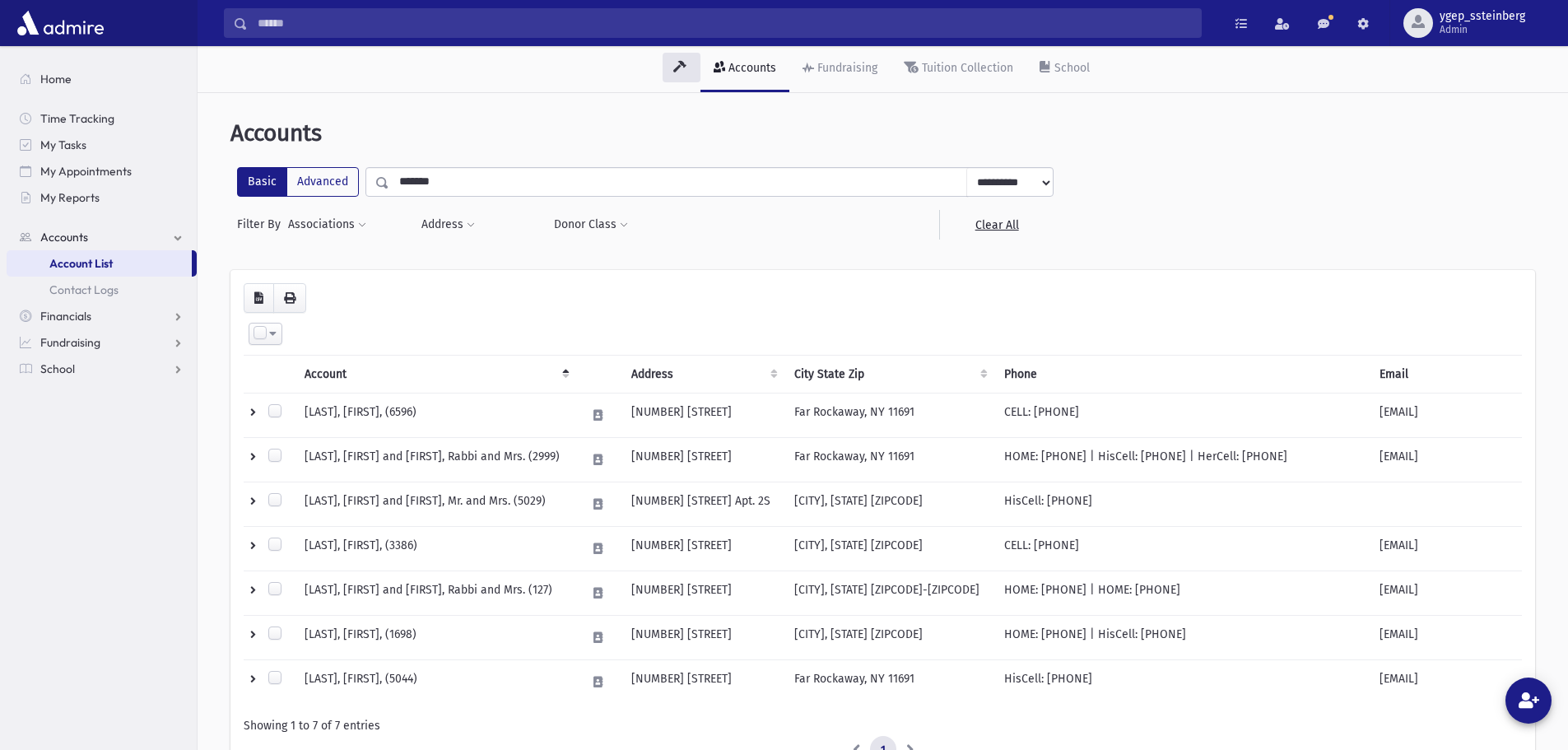 scroll, scrollTop: 0, scrollLeft: 0, axis: both 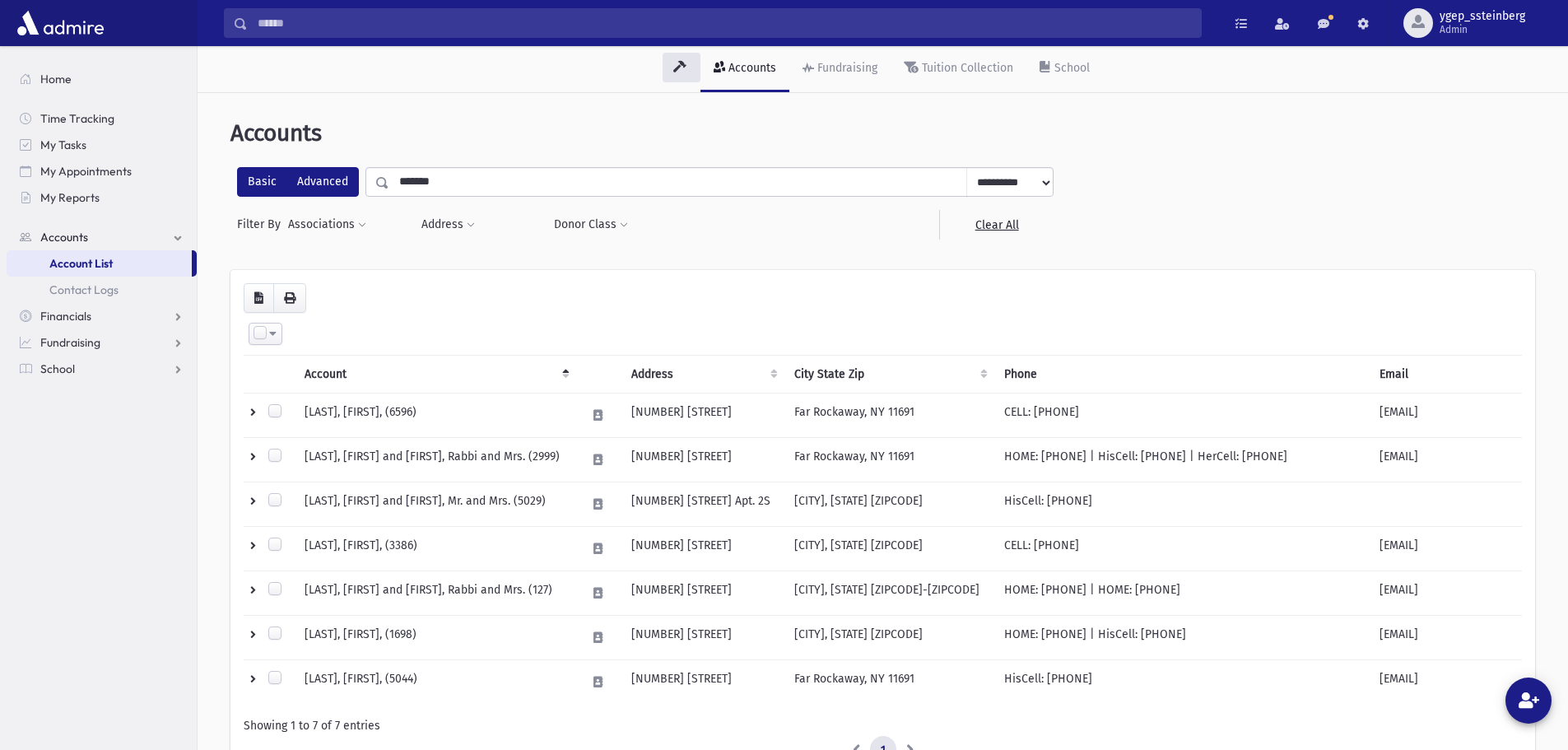 click on "**********" at bounding box center (645, 182) 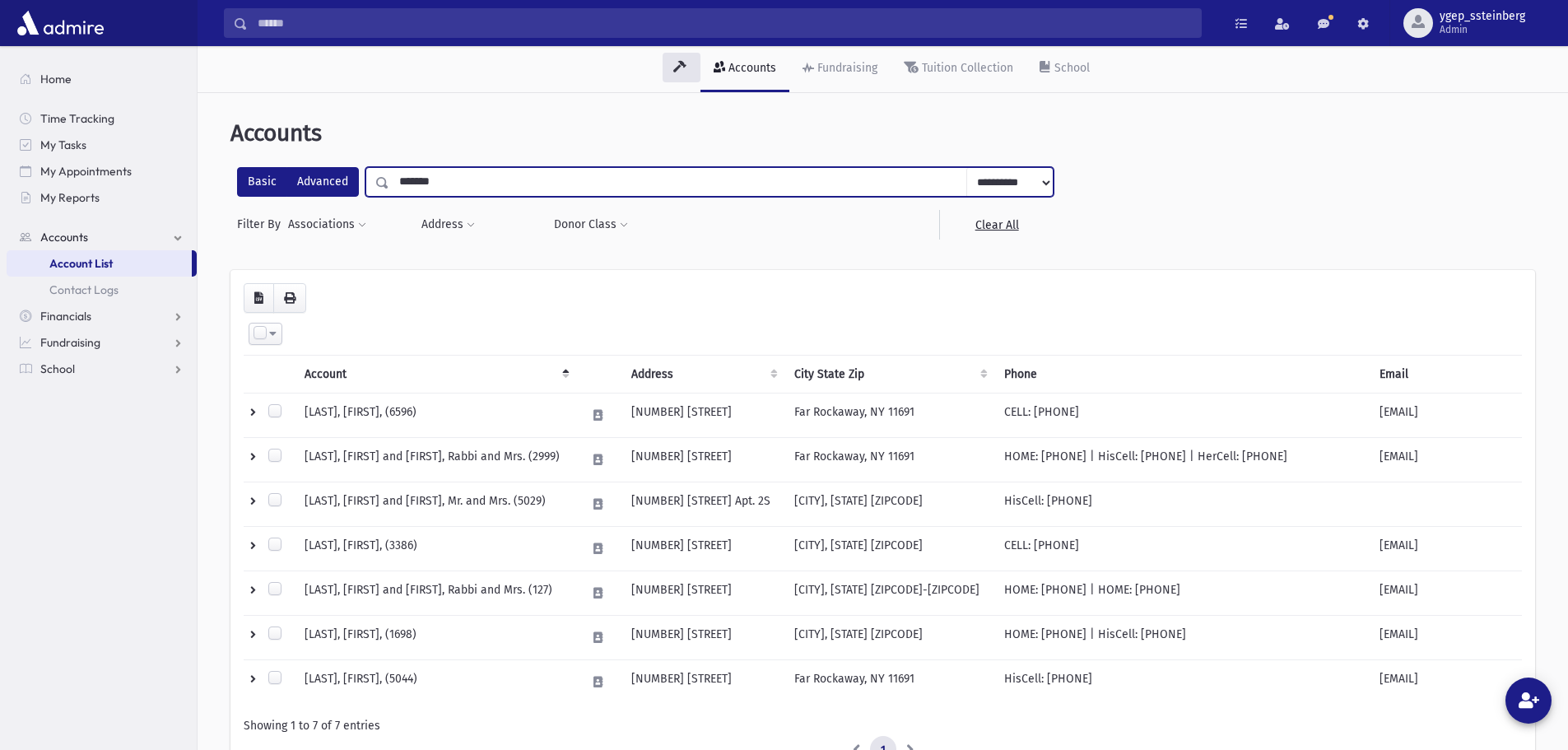 paste 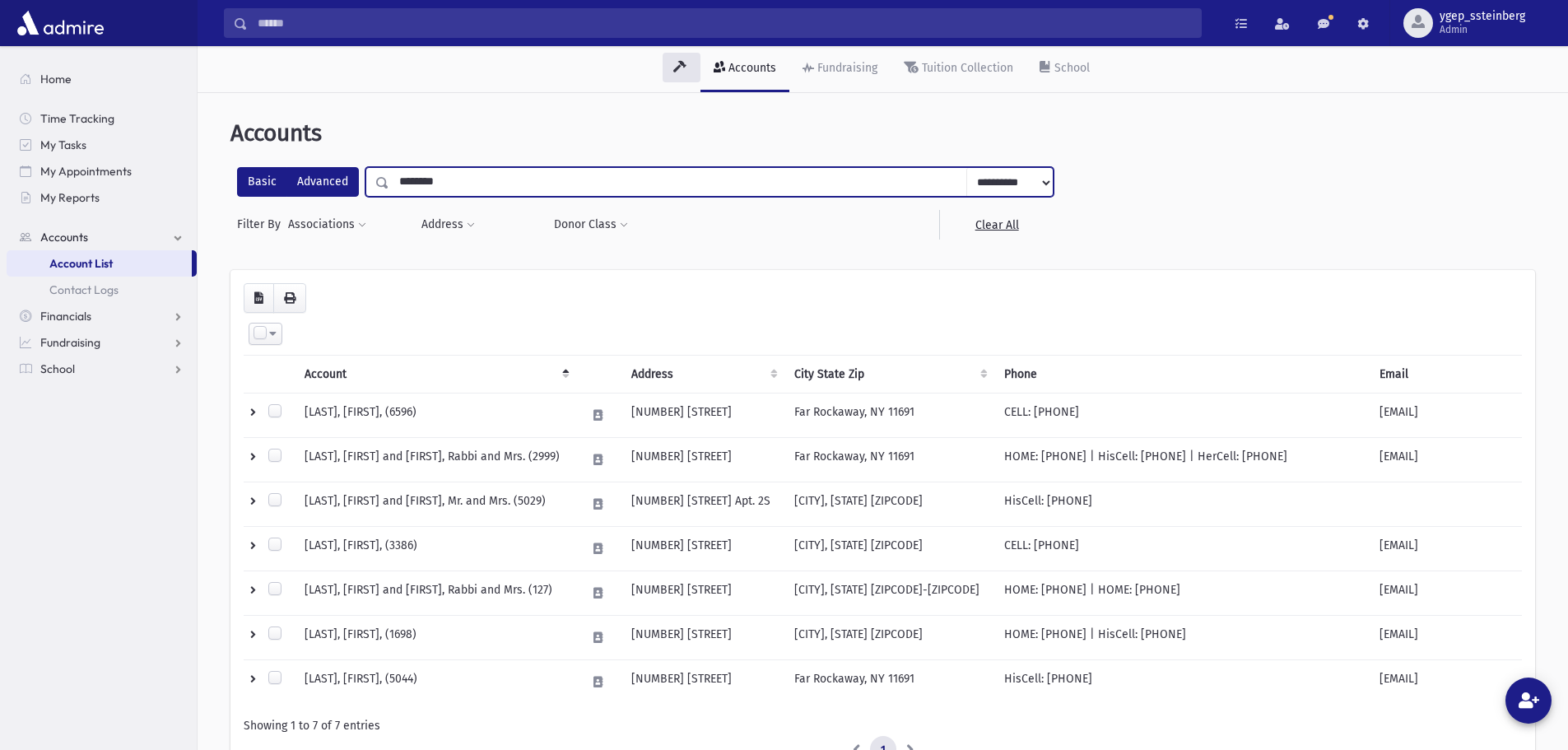type on "********" 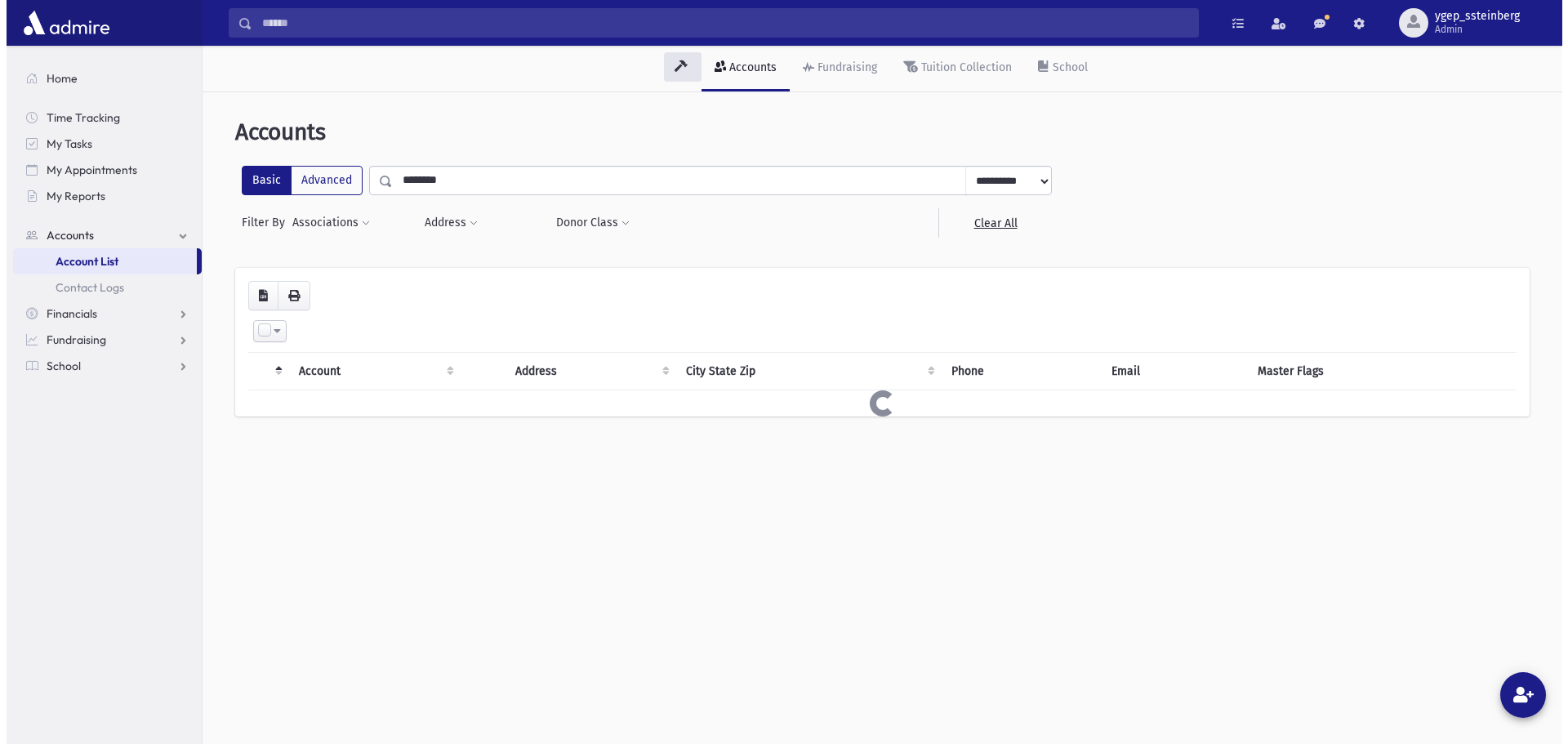 scroll, scrollTop: 0, scrollLeft: 0, axis: both 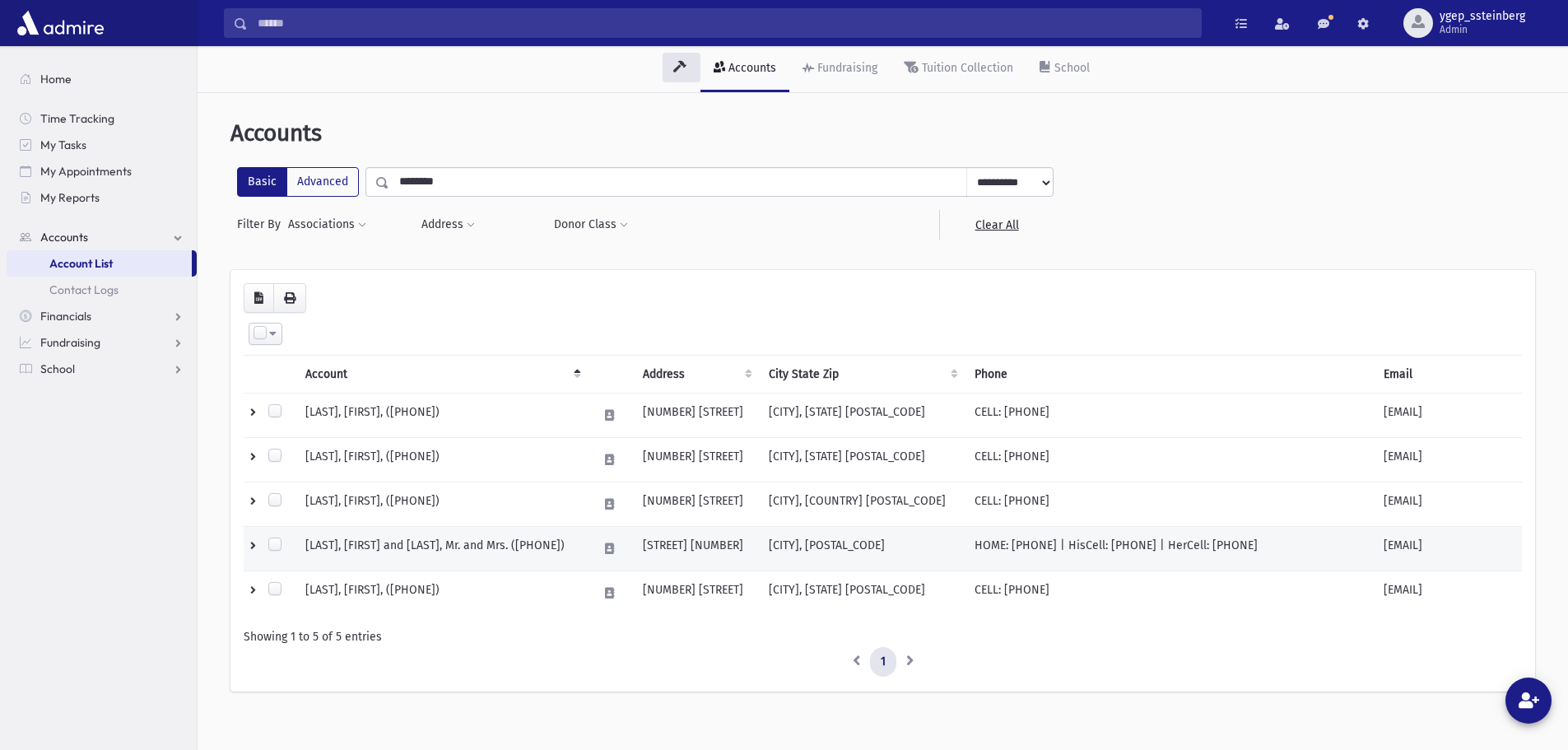 click on "RINGER, Raphael and Sarah, Mr. and Mrs. (1613)" at bounding box center (441, 460) 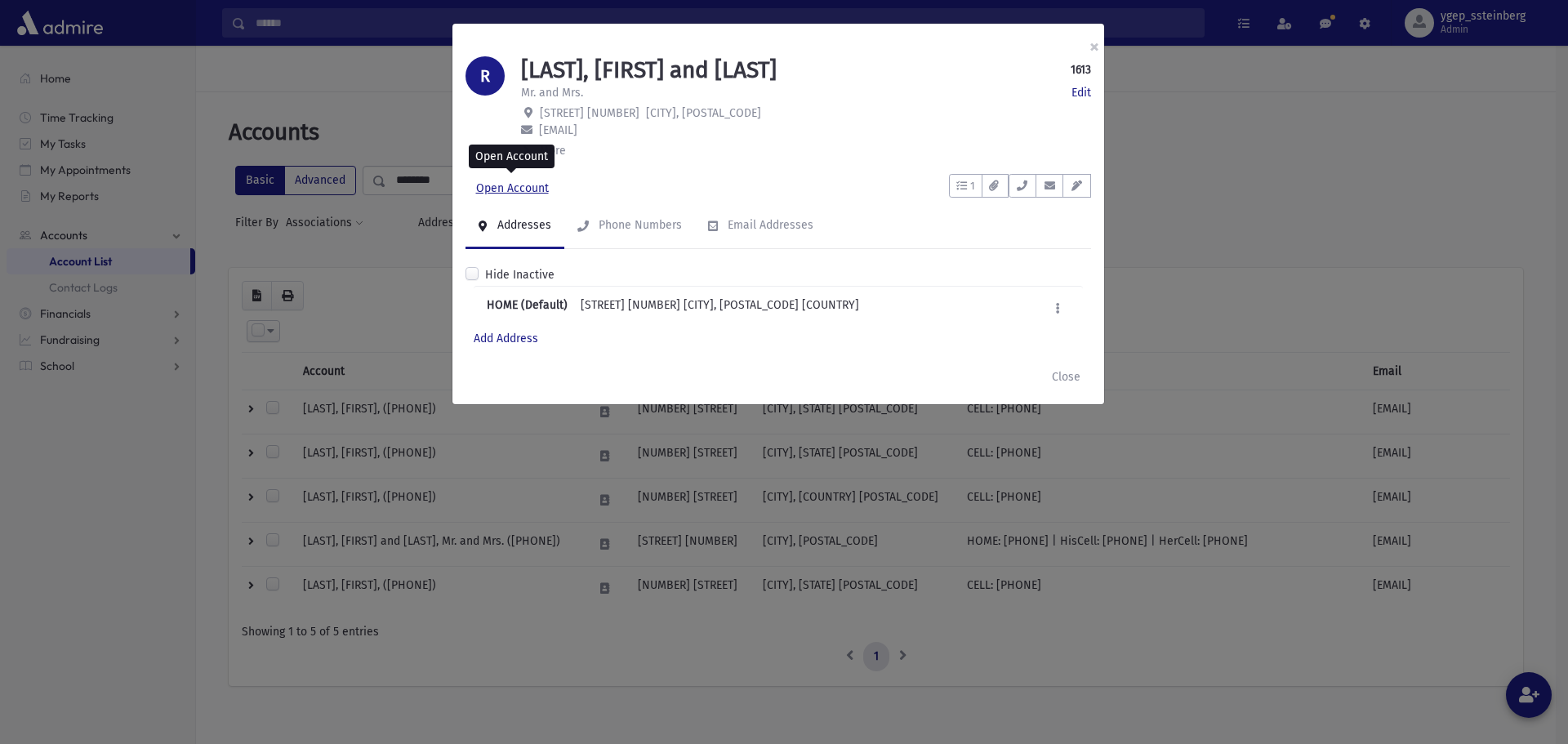 click on "Open Account" at bounding box center (512, 189) 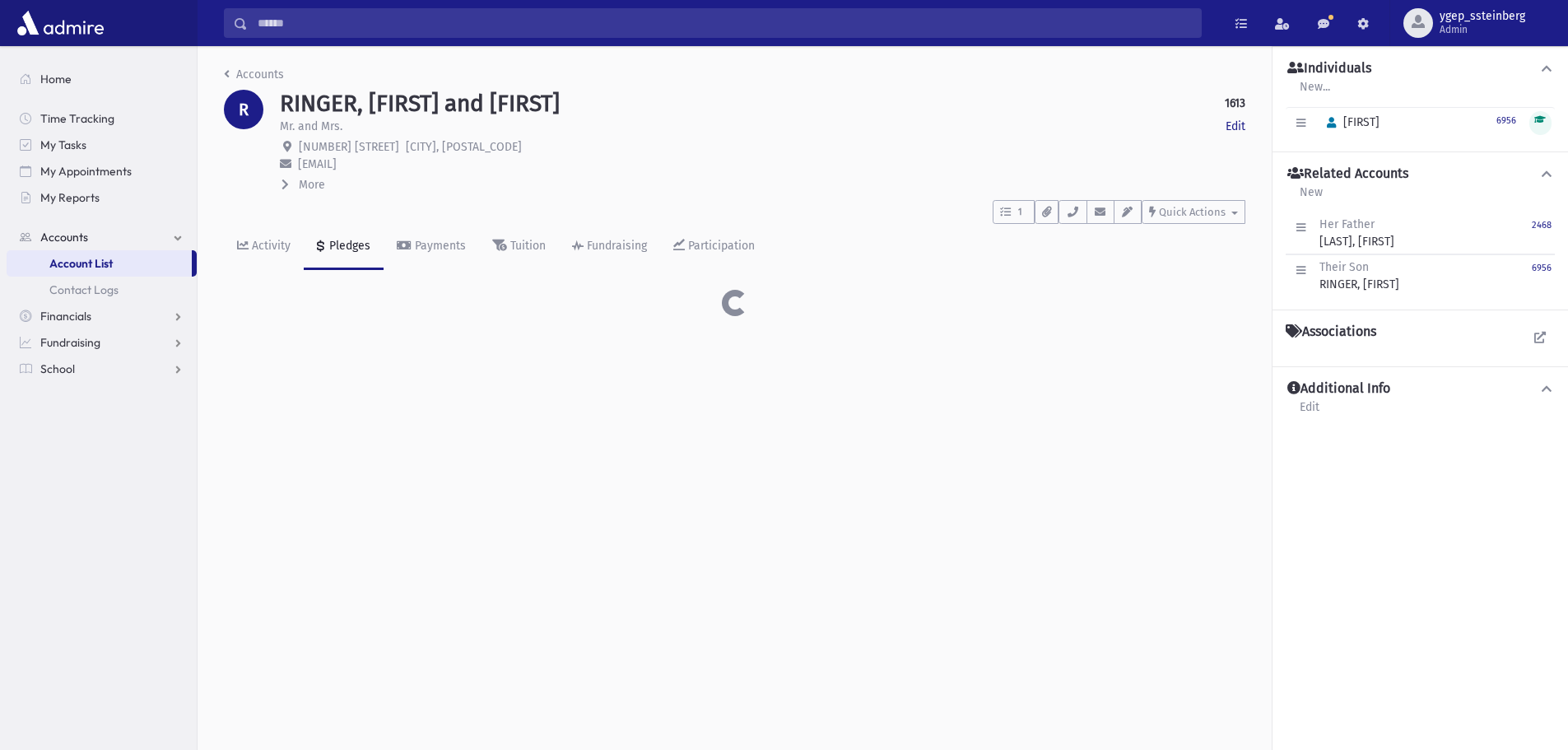 scroll, scrollTop: 0, scrollLeft: 0, axis: both 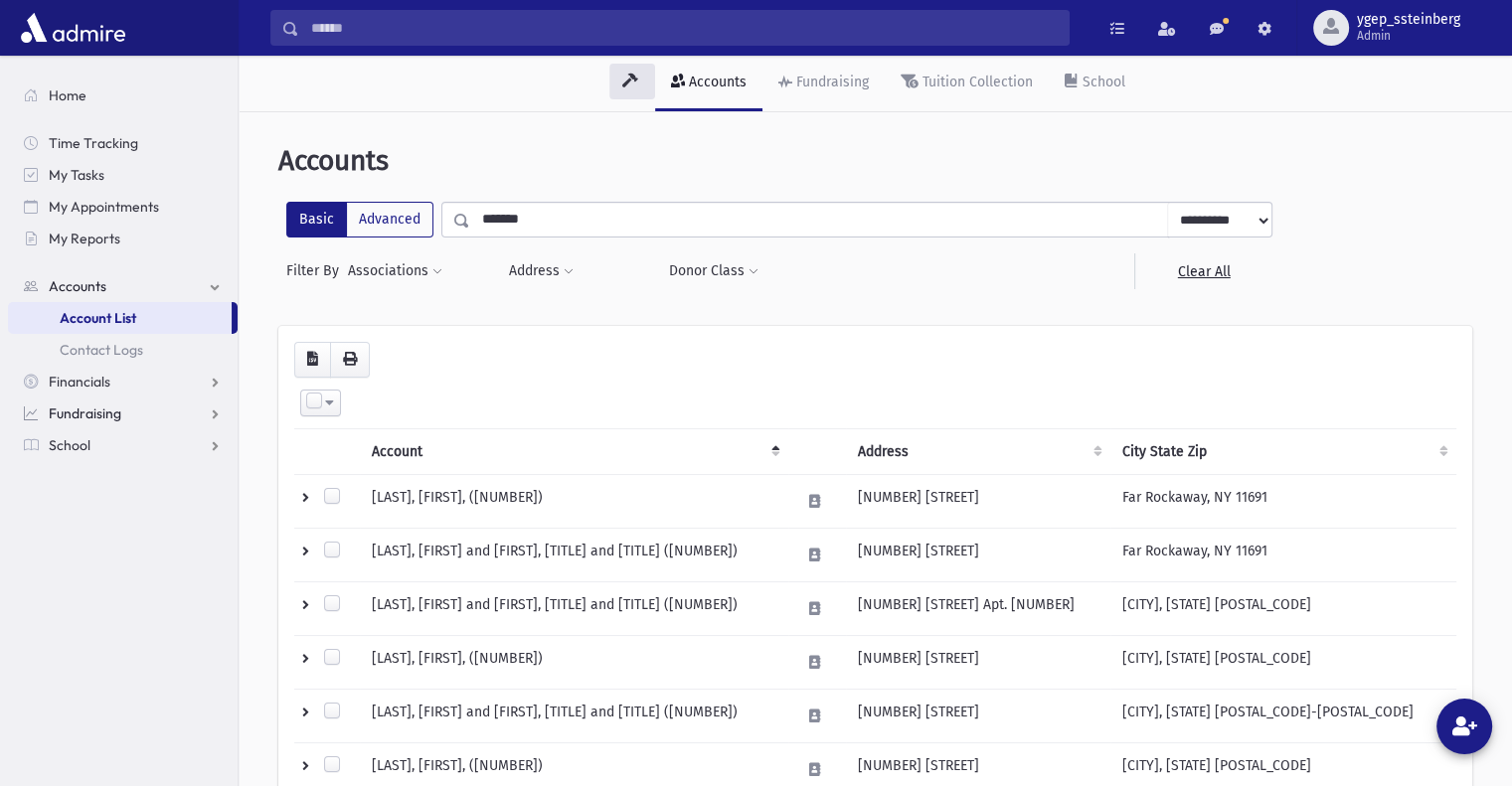 click on "Fundraising" at bounding box center [78, 286] 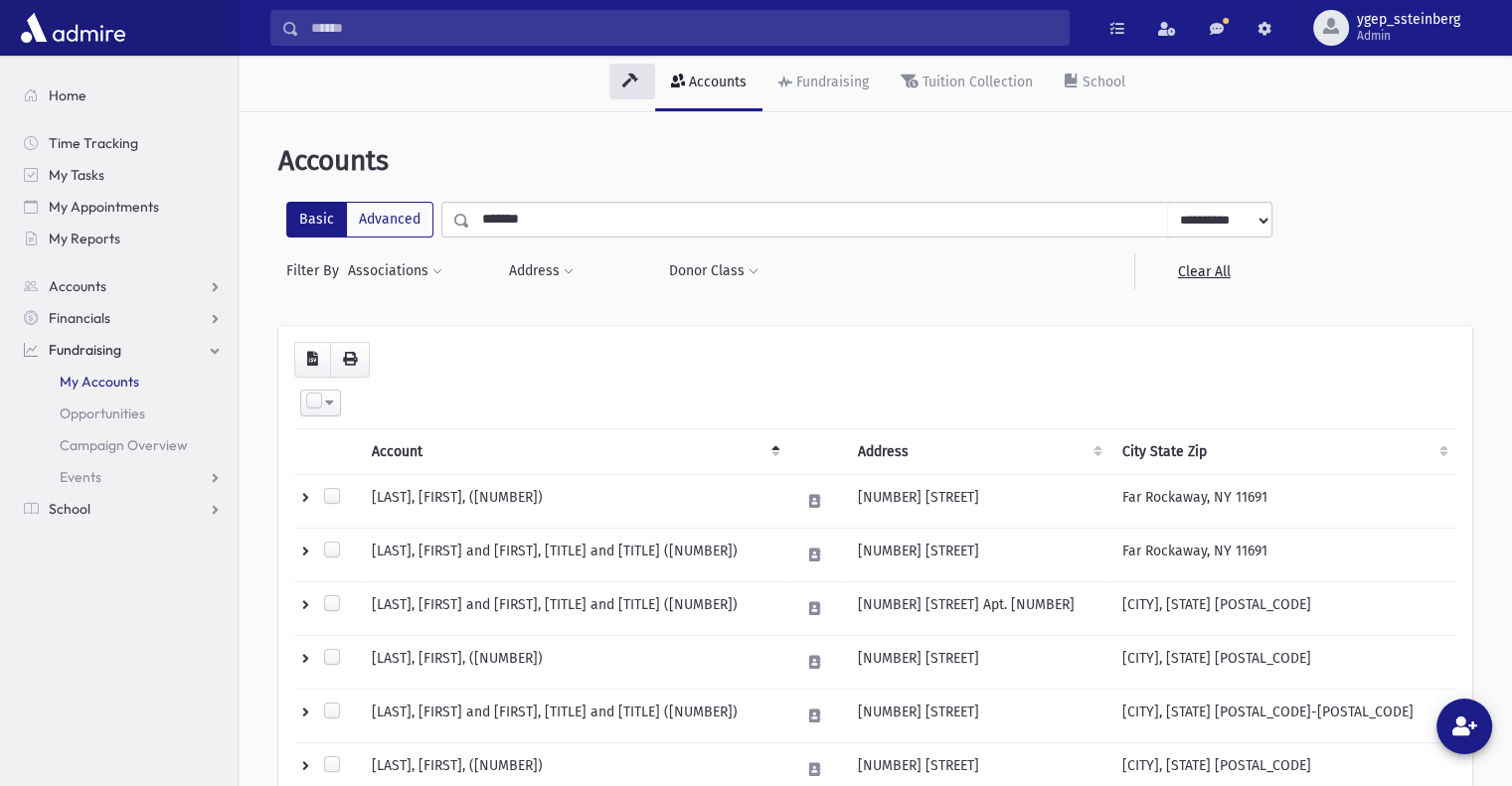 click on "My Accounts" at bounding box center (99, 382) 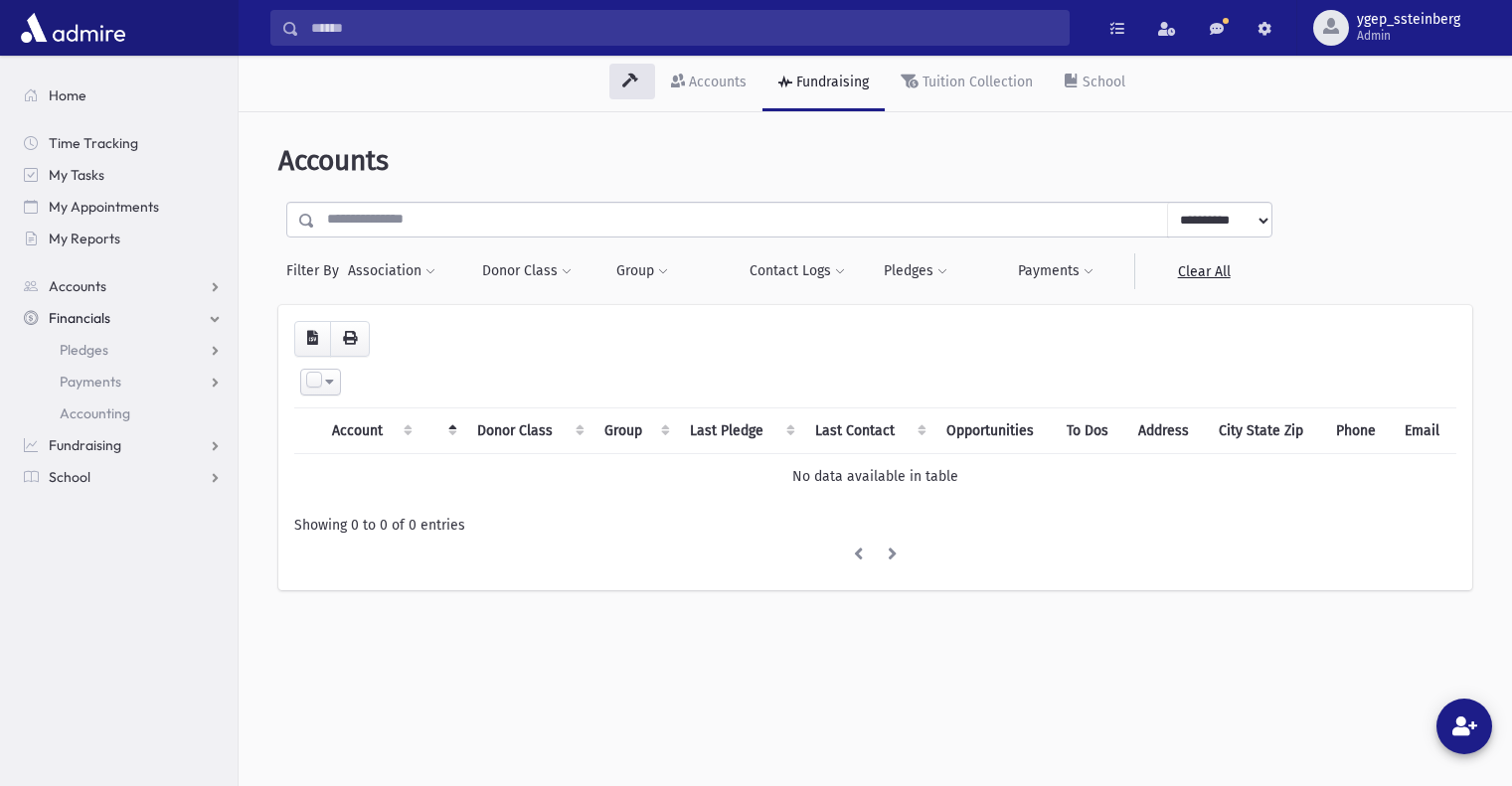 scroll, scrollTop: 0, scrollLeft: 0, axis: both 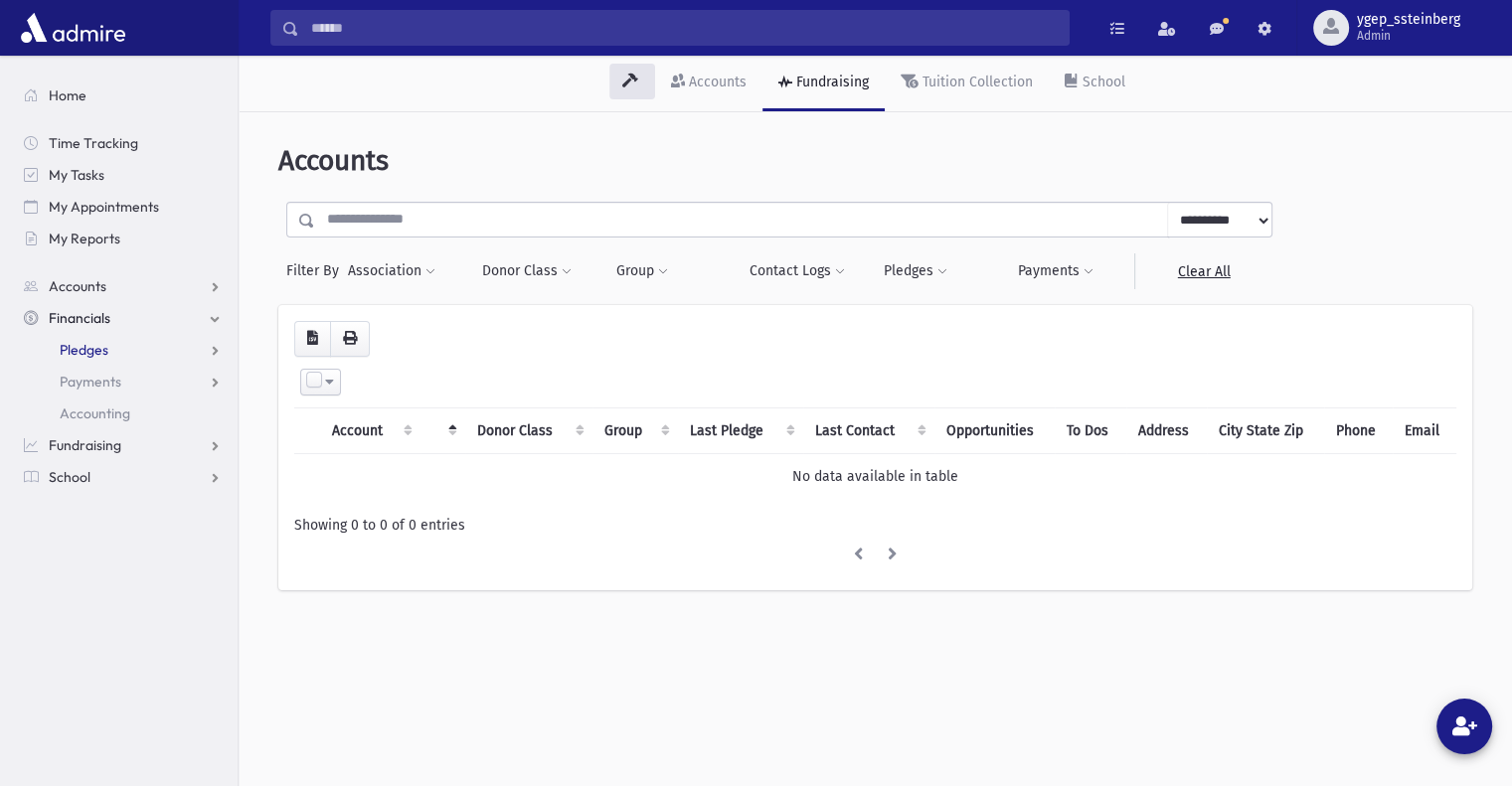 click on "Pledges" at bounding box center [122, 350] 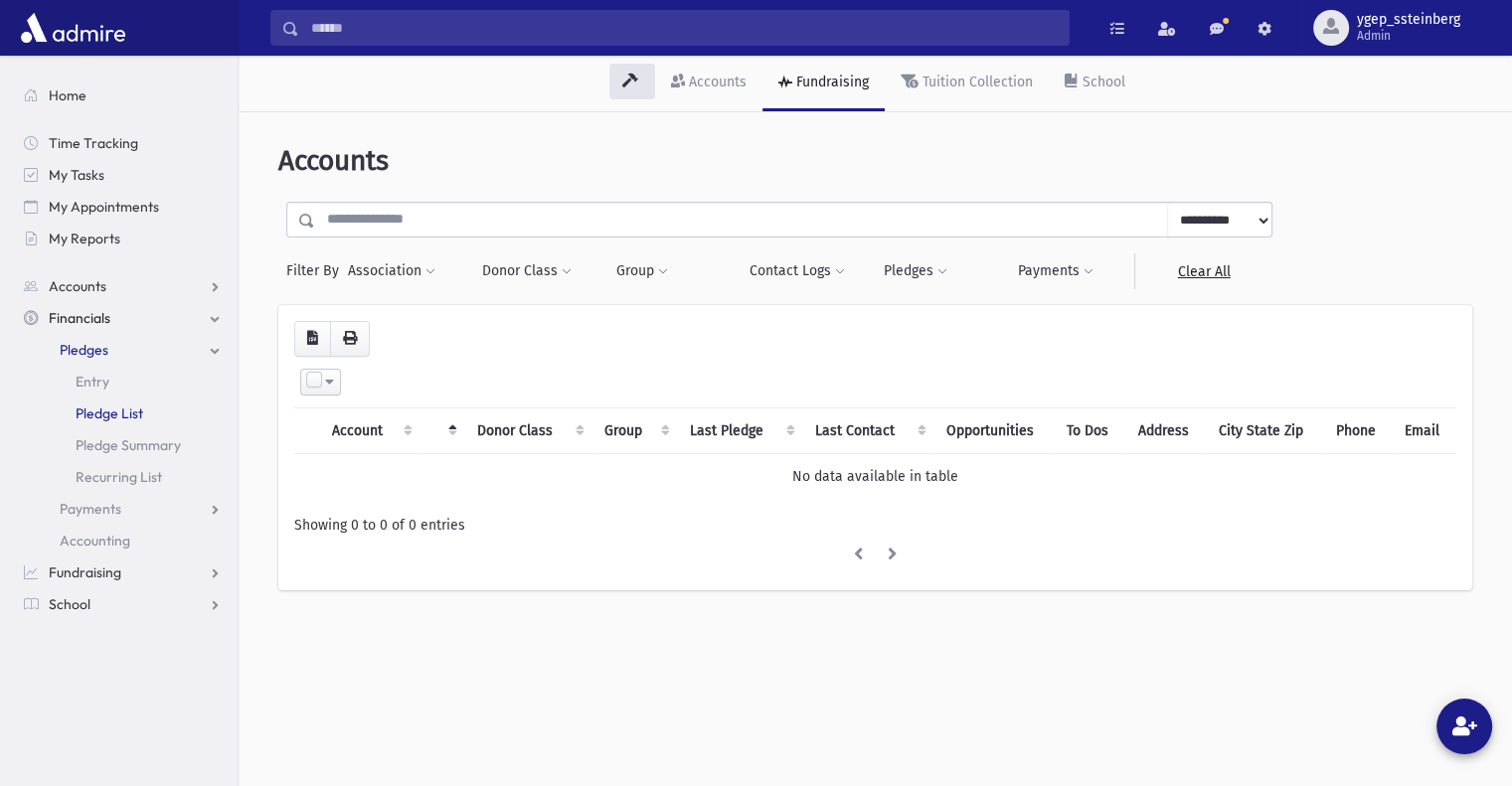 click on "Pledge List" at bounding box center (109, 413) 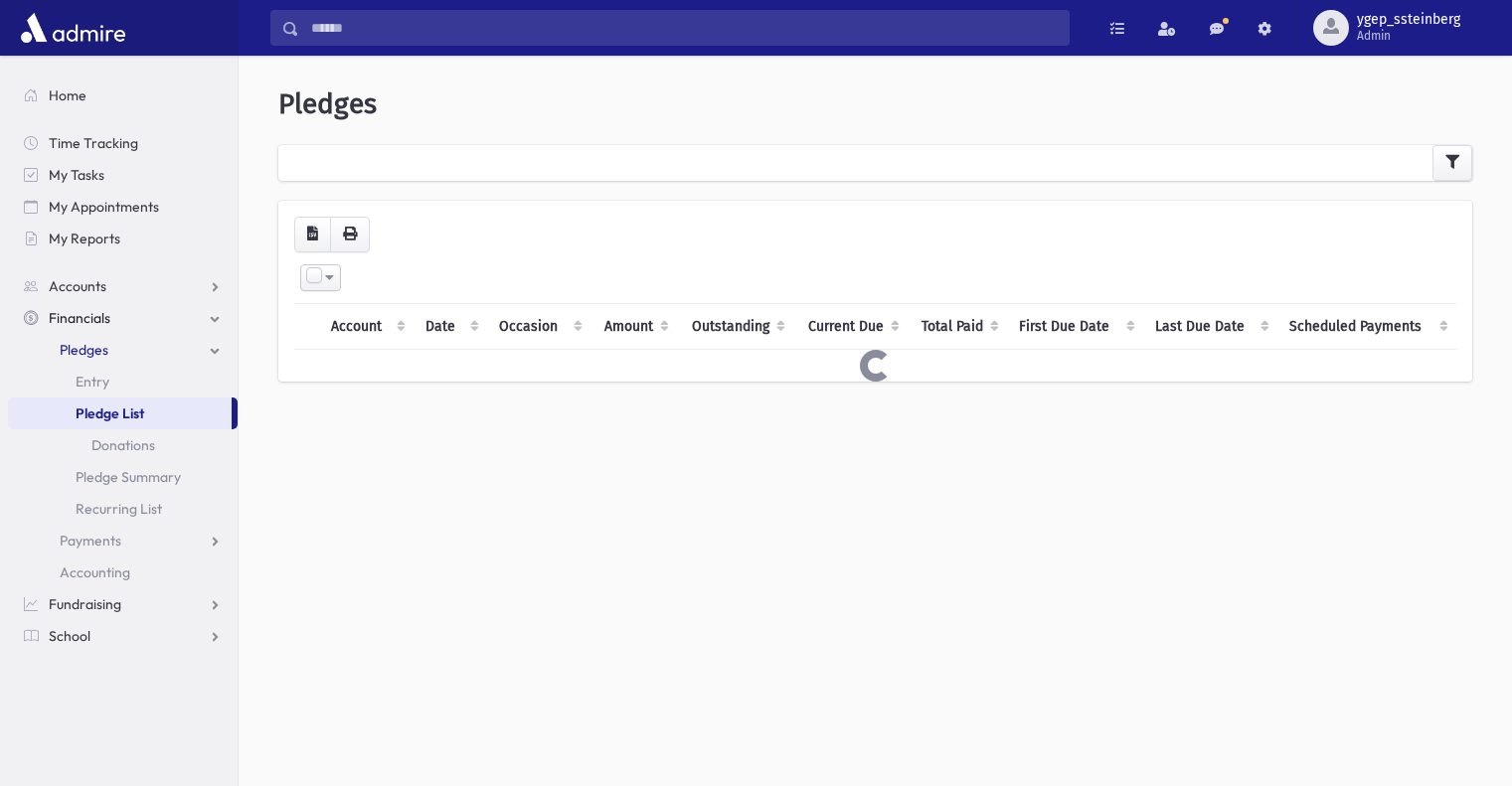 scroll, scrollTop: 0, scrollLeft: 0, axis: both 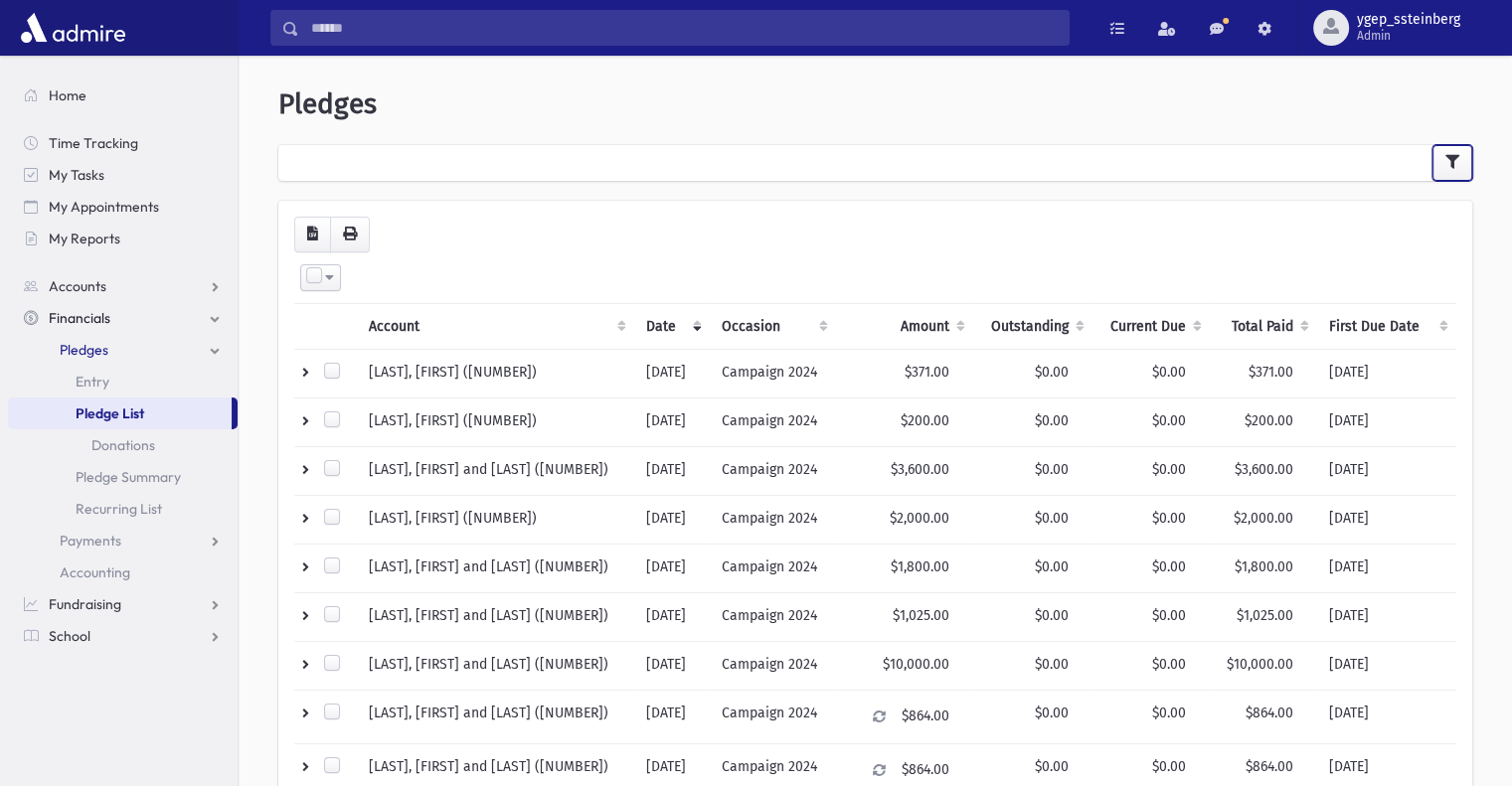 click at bounding box center (1452, 162) 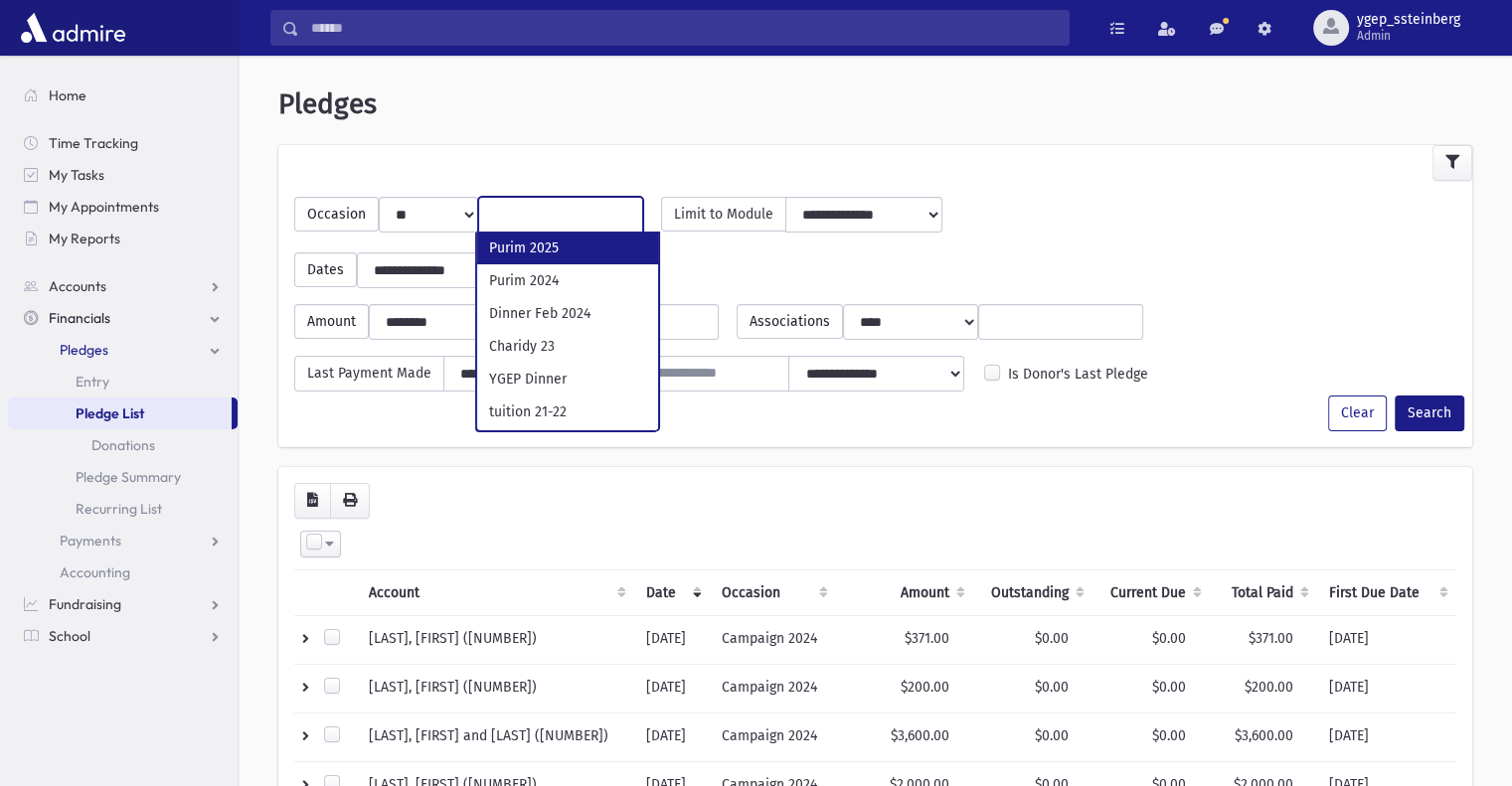 scroll, scrollTop: 195, scrollLeft: 0, axis: vertical 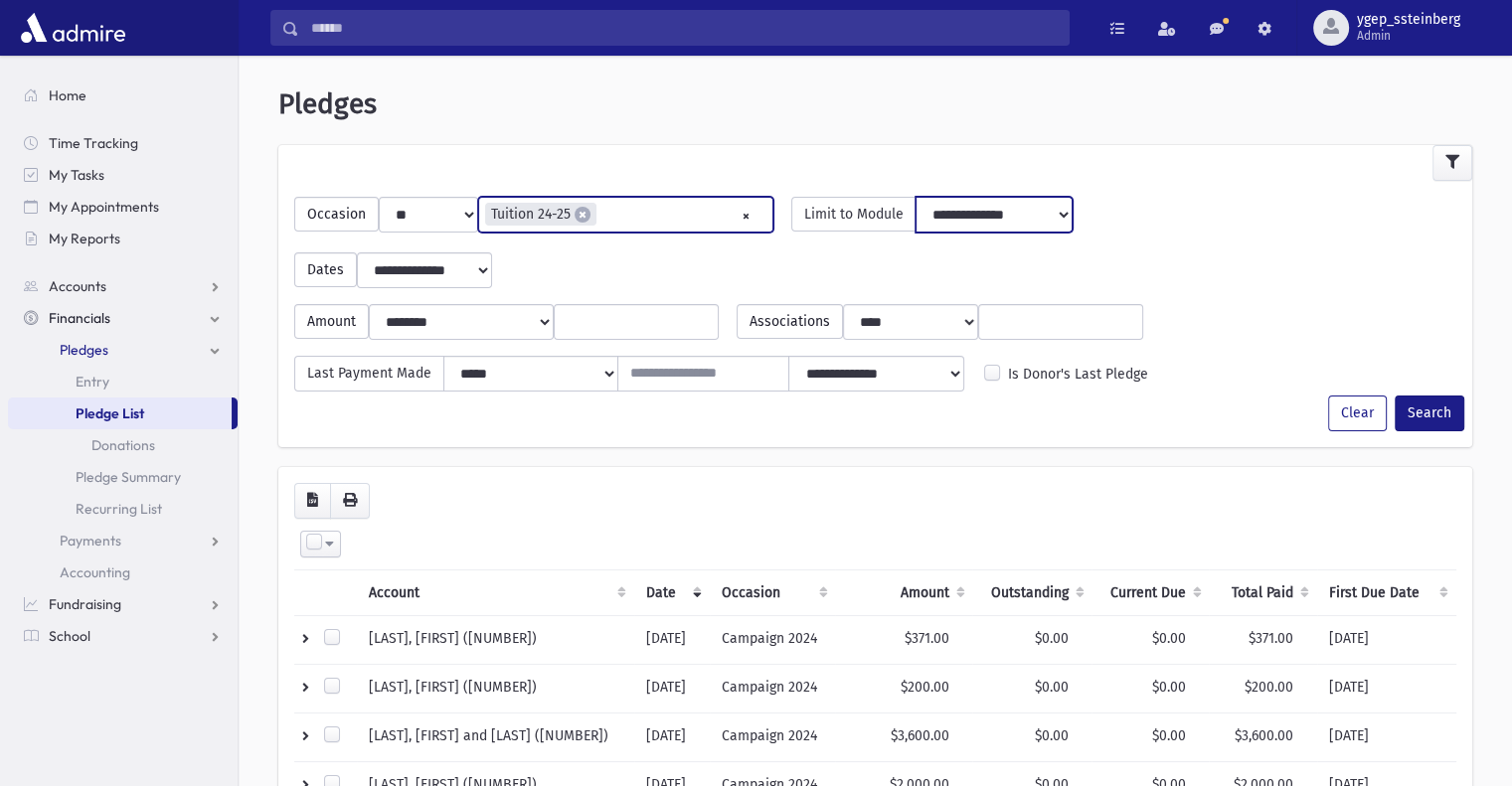 click on "**********" at bounding box center [994, 215] 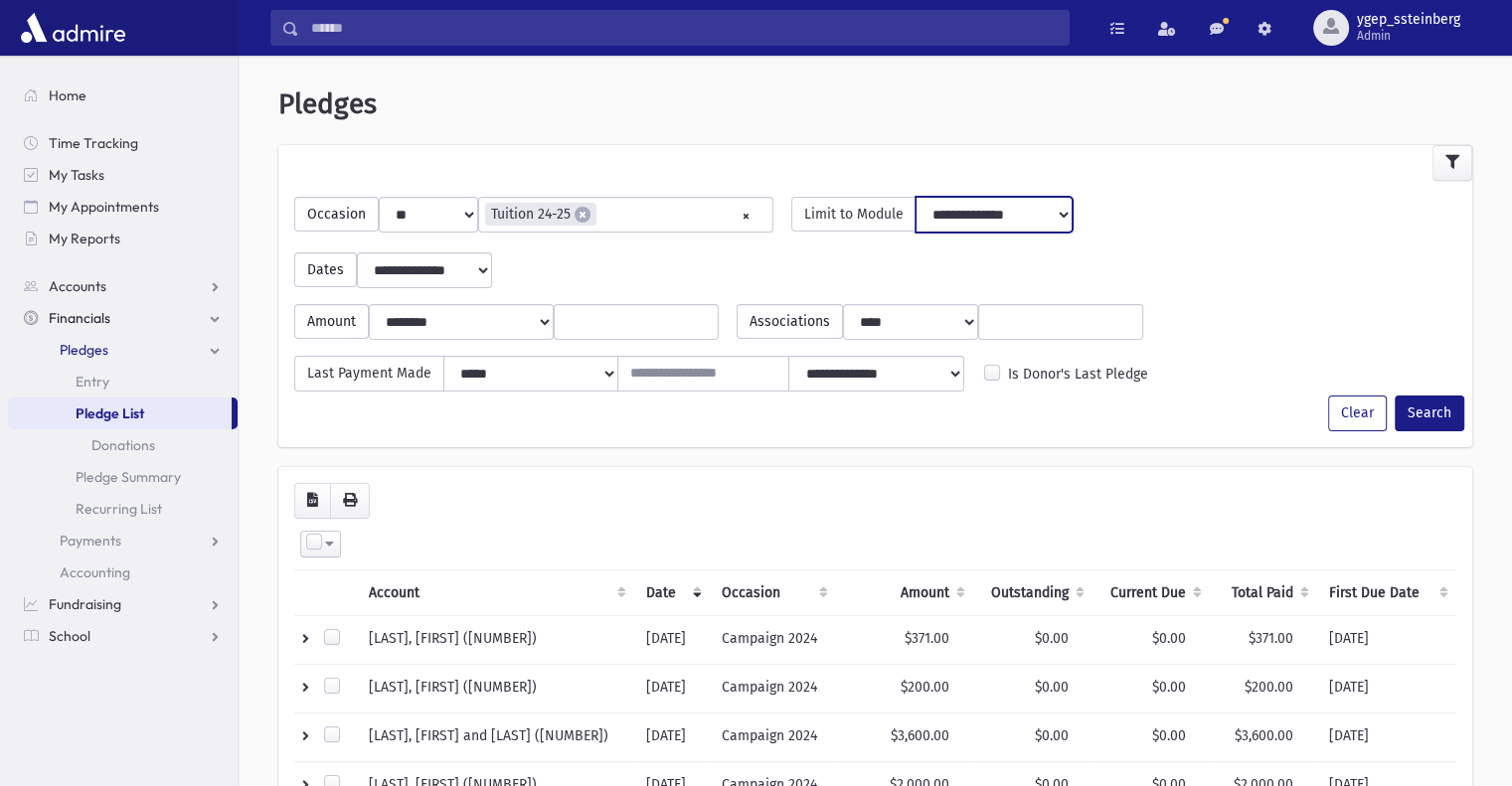 select on "**********" 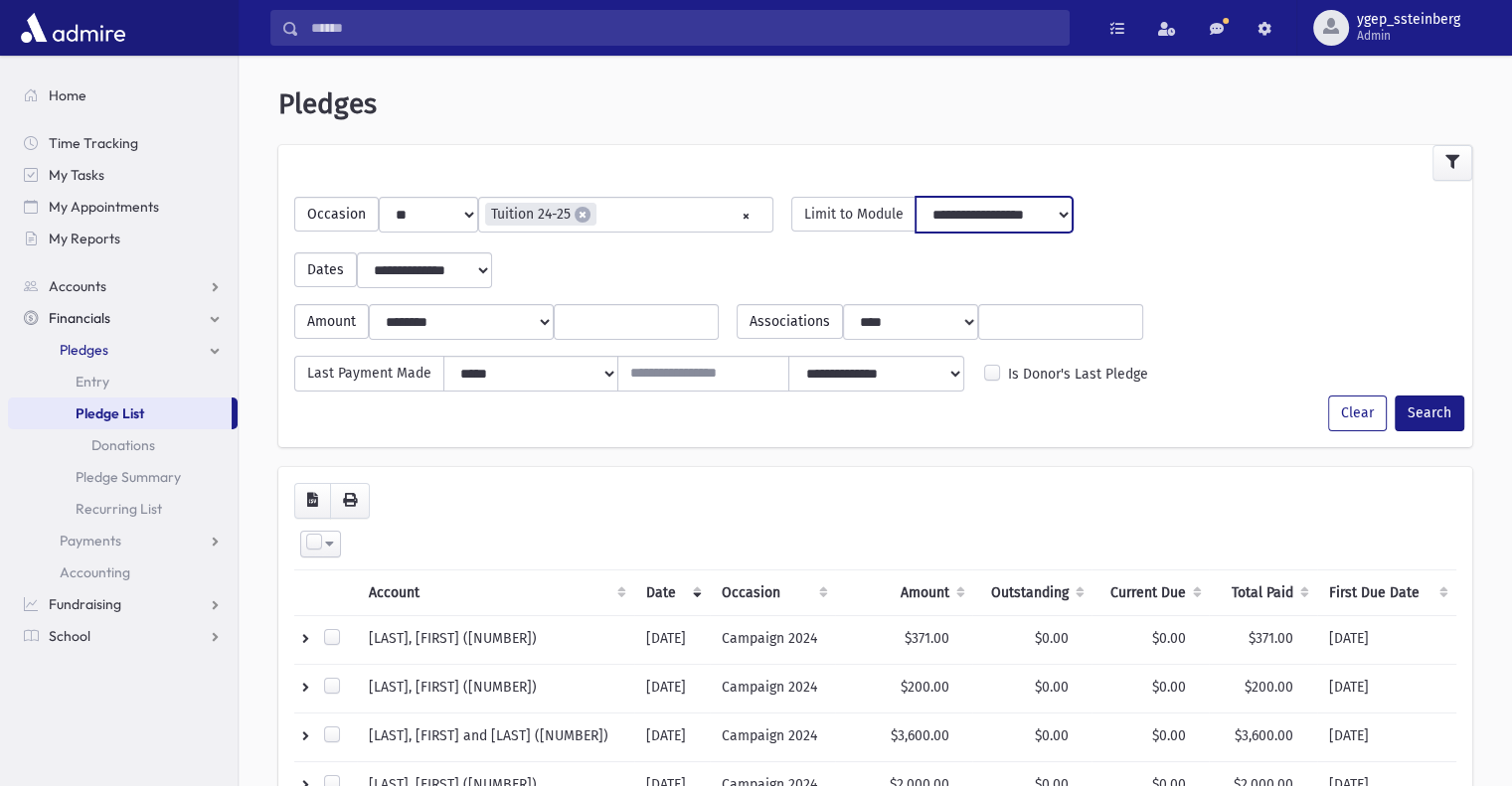 click on "**********" at bounding box center [994, 215] 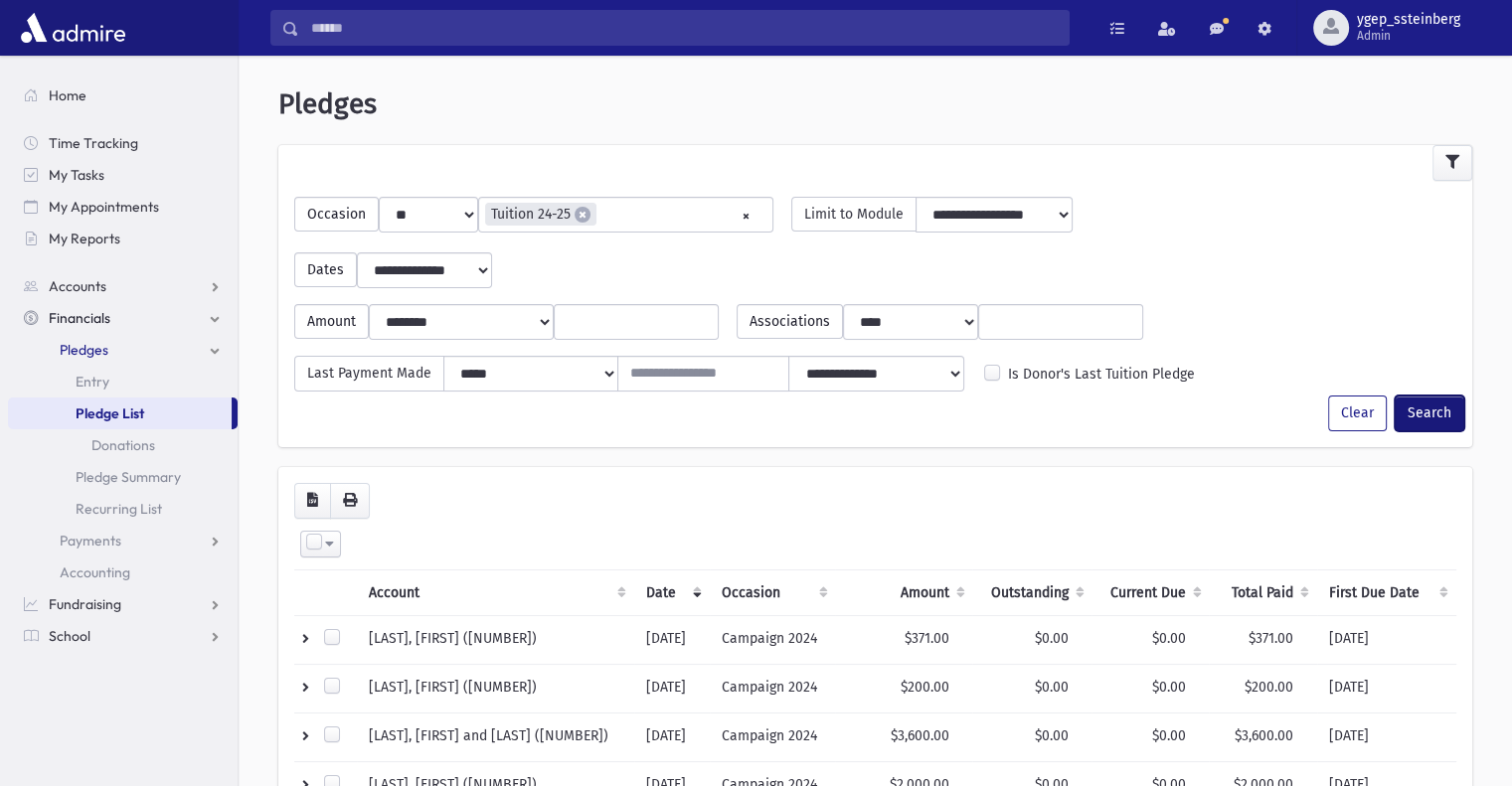 click on "Search" at bounding box center [1429, 413] 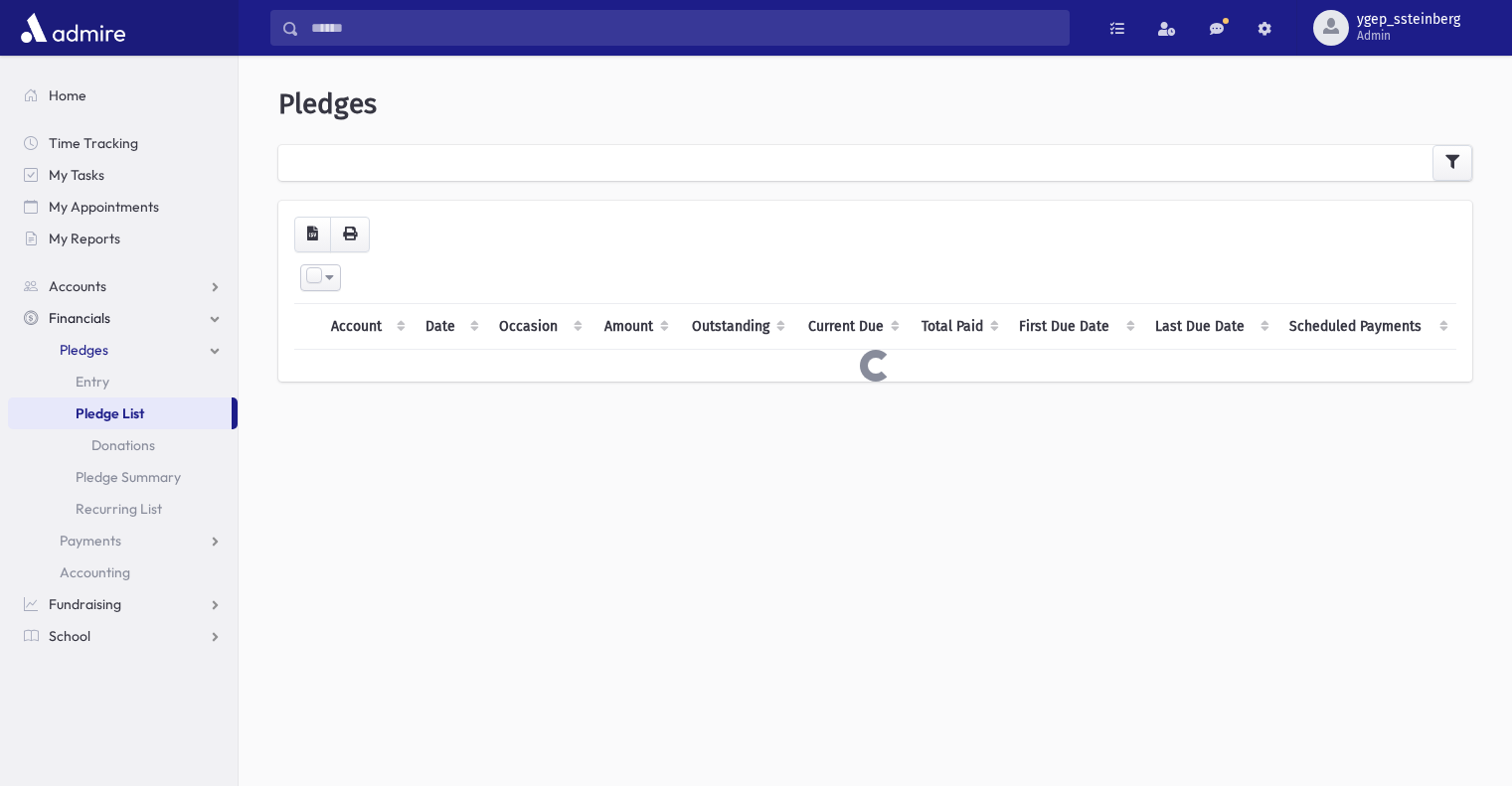 scroll, scrollTop: 0, scrollLeft: 0, axis: both 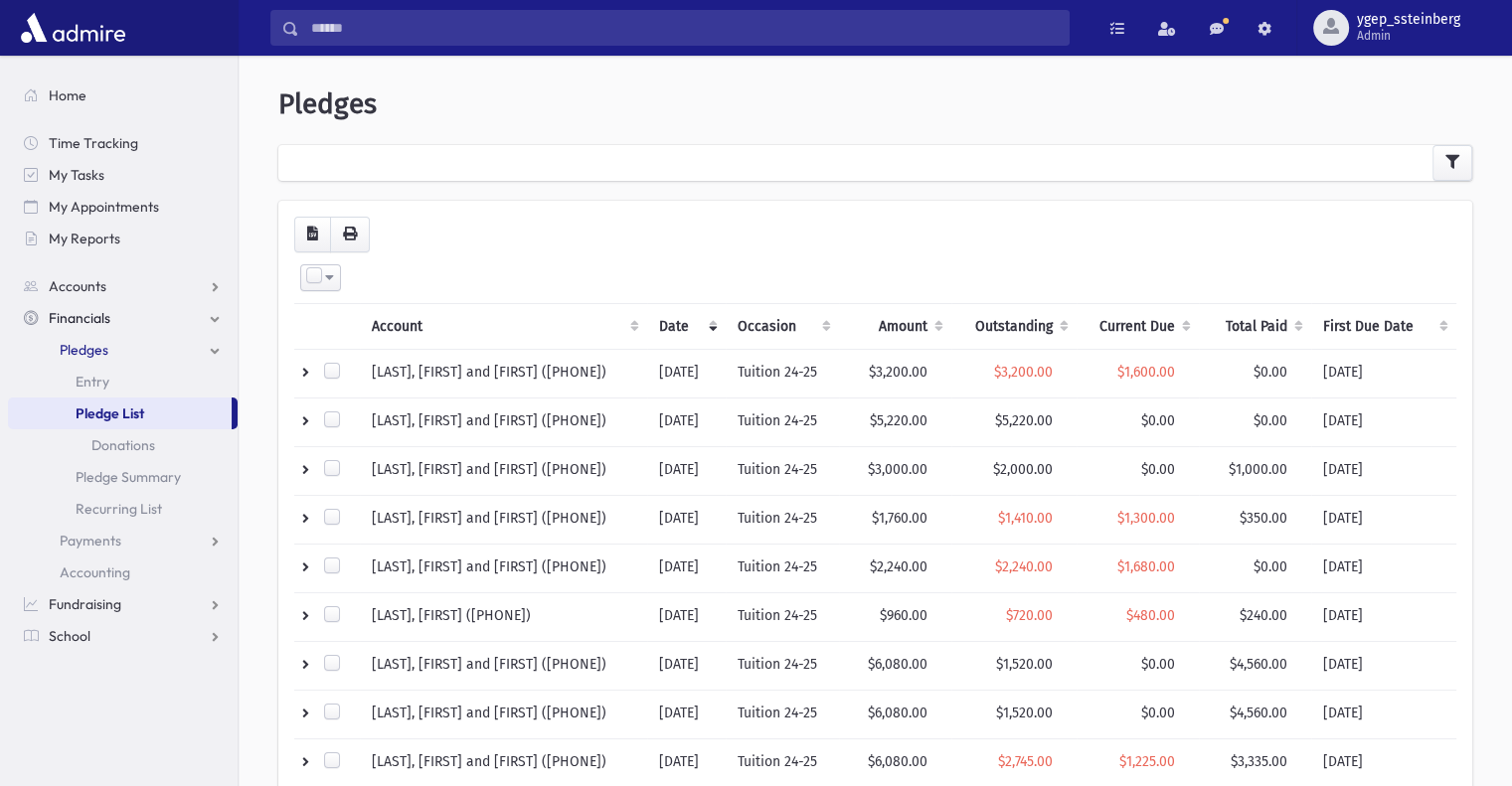 click on "Occasion" at bounding box center [782, 326] 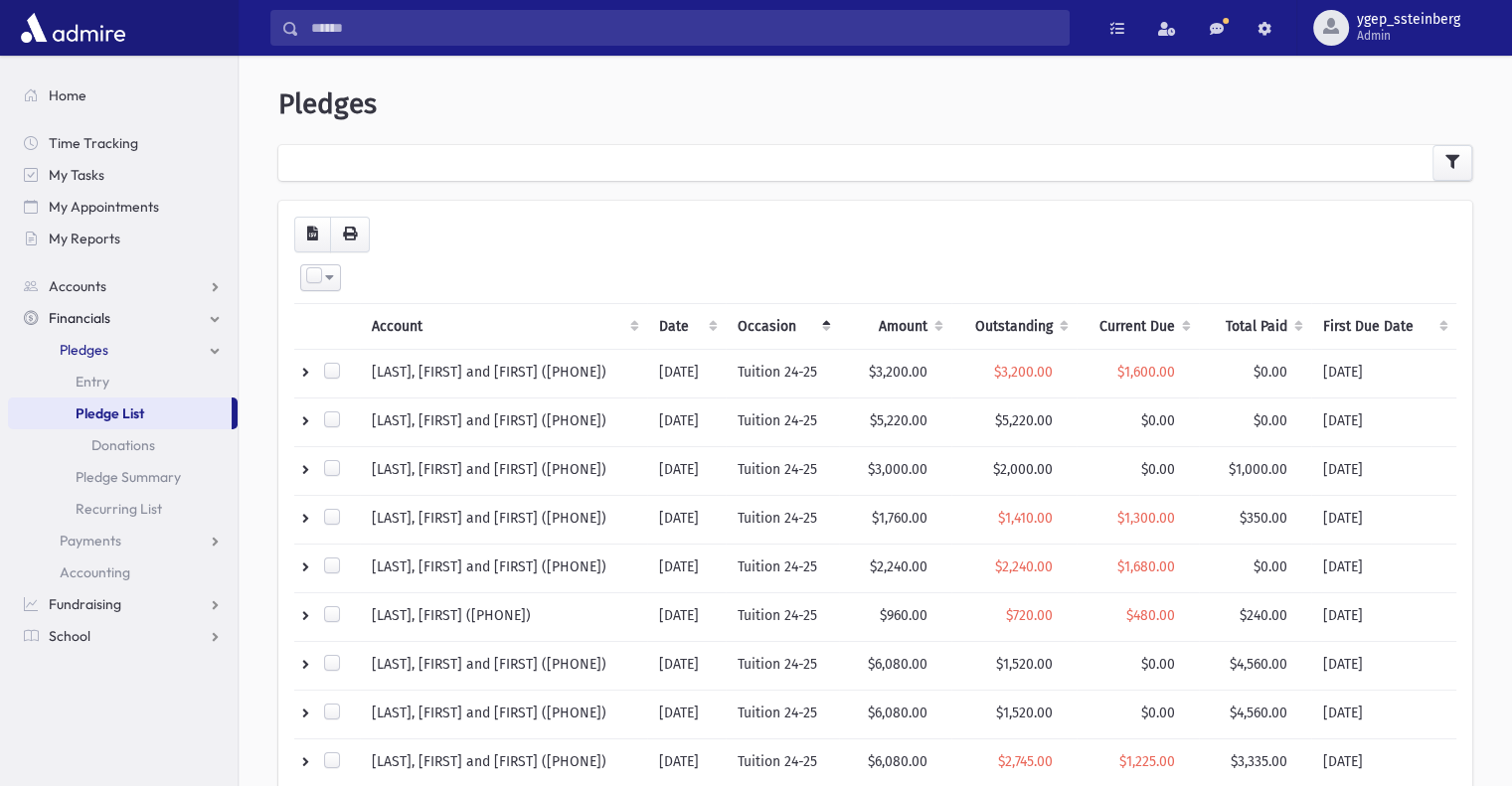 click on "Outstanding" at bounding box center [1013, 326] 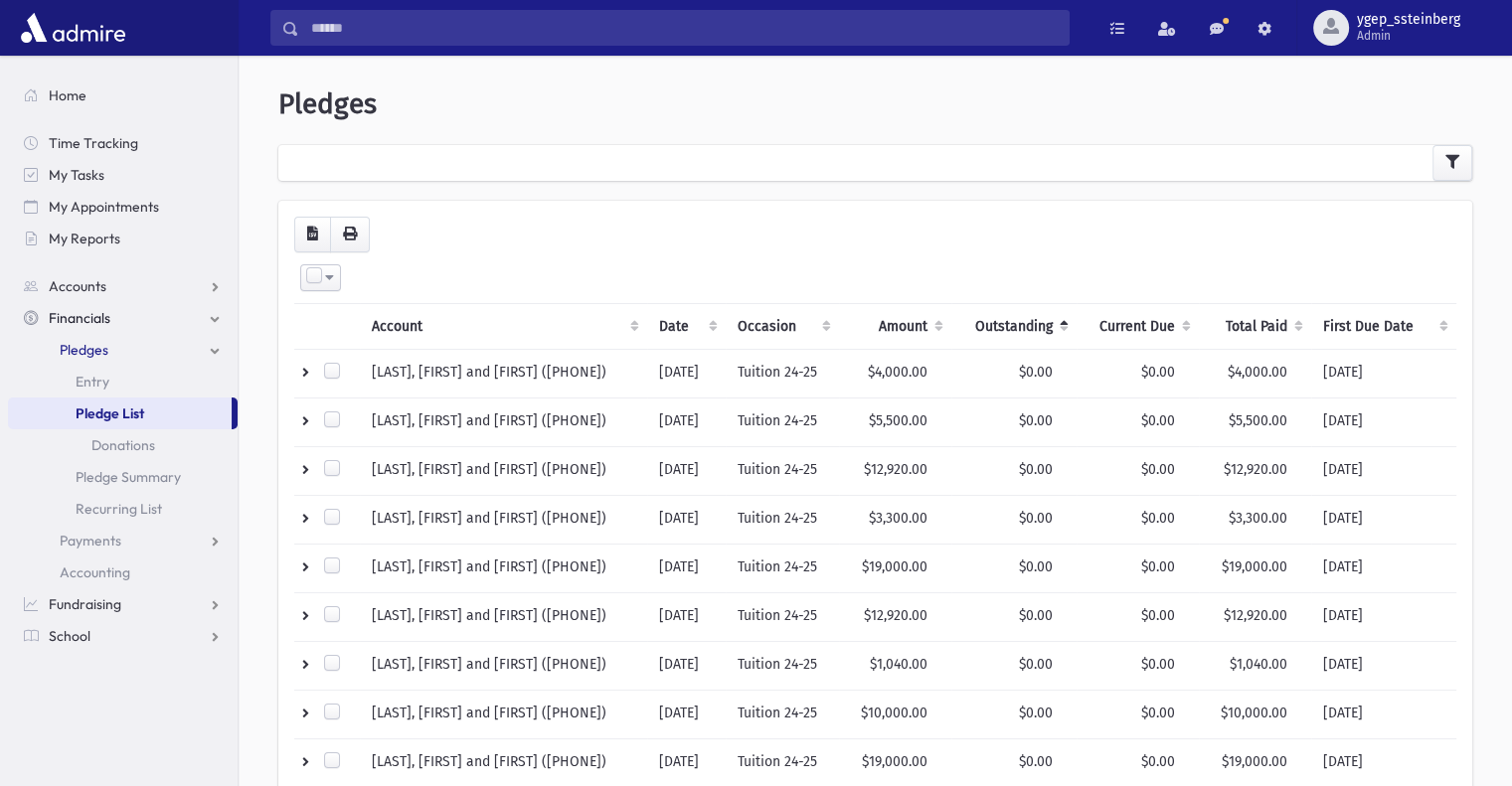 click on "Outstanding" at bounding box center [1013, 326] 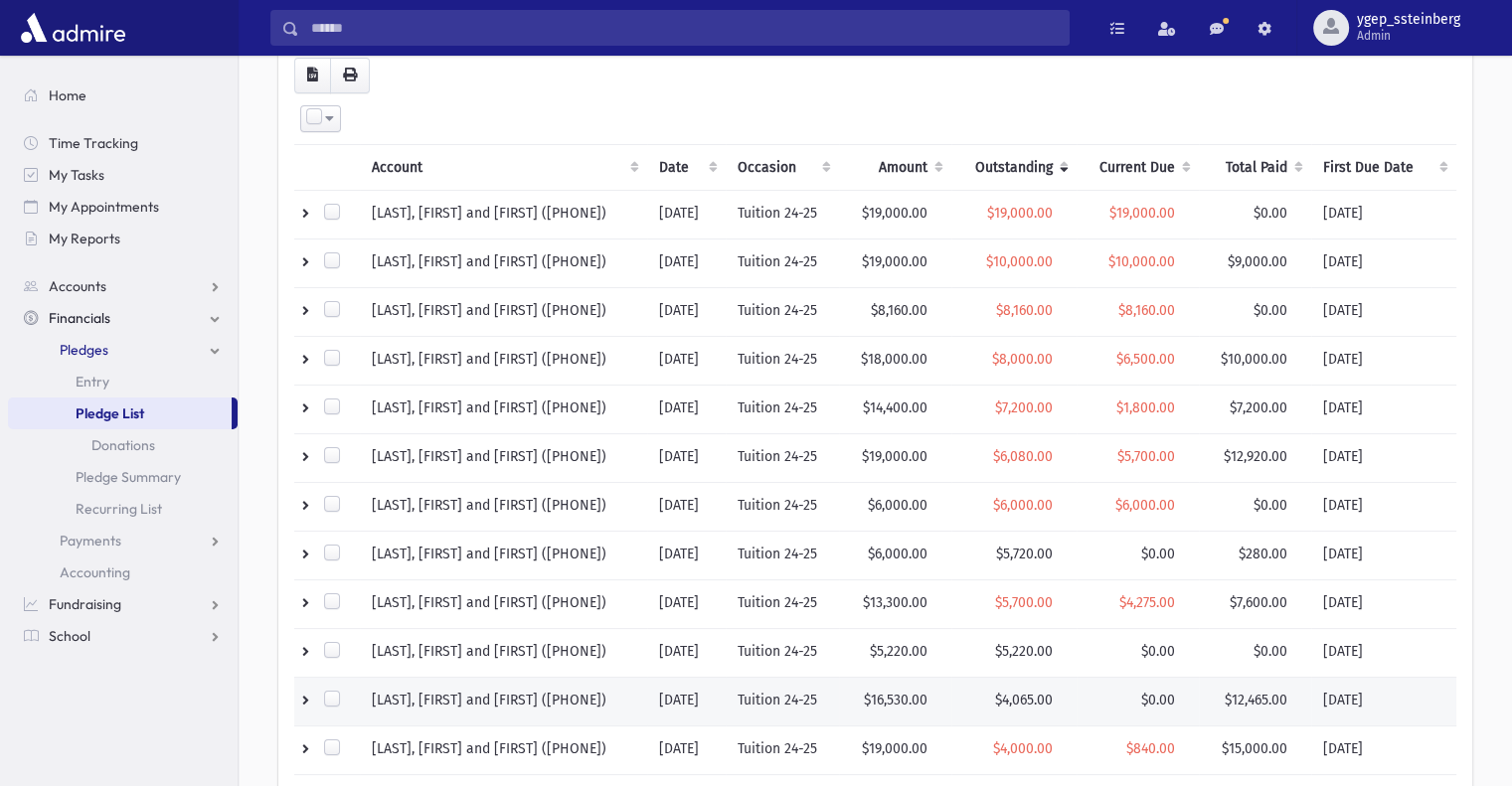 scroll, scrollTop: 0, scrollLeft: 0, axis: both 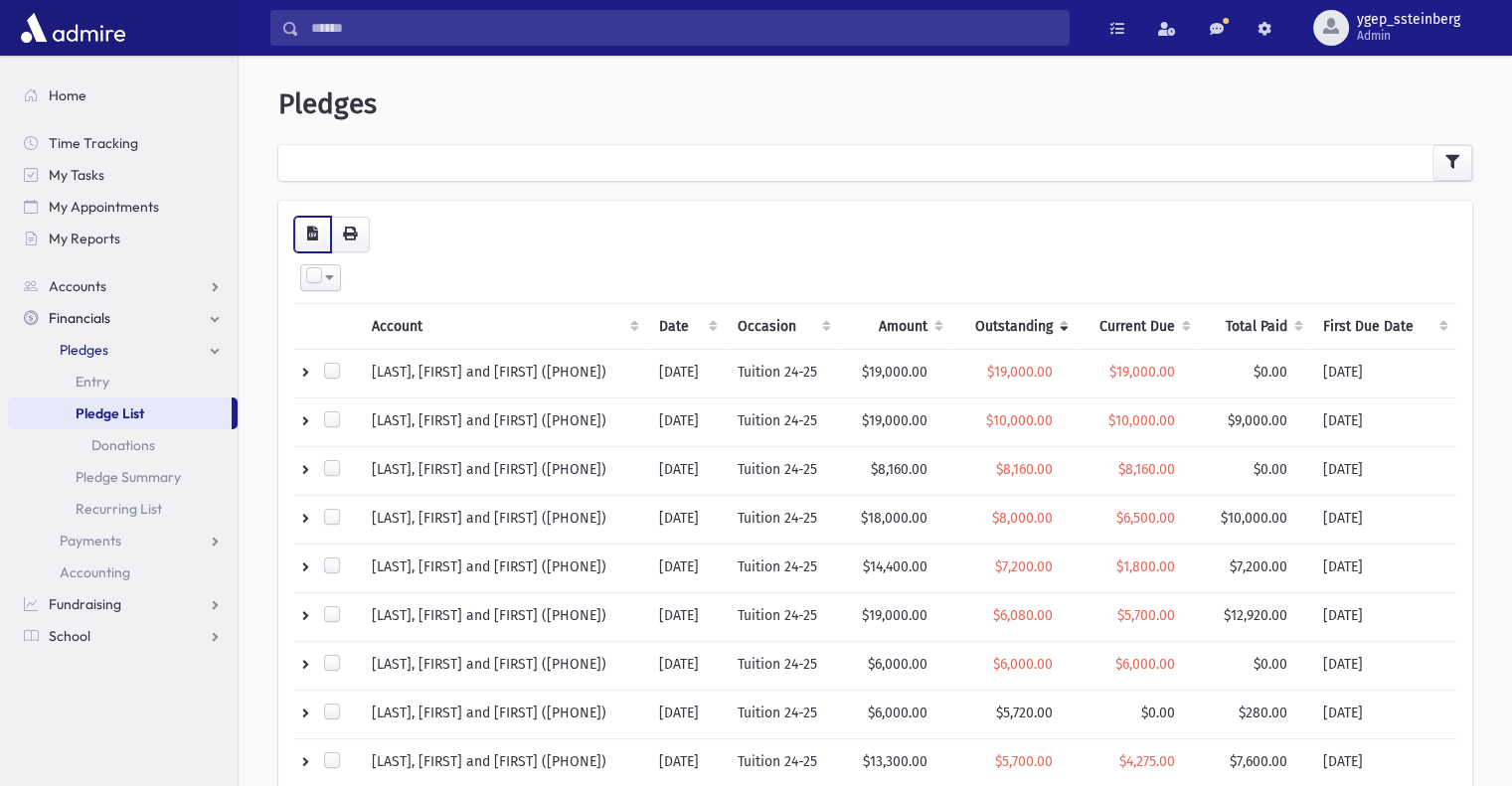 click at bounding box center [312, 234] 